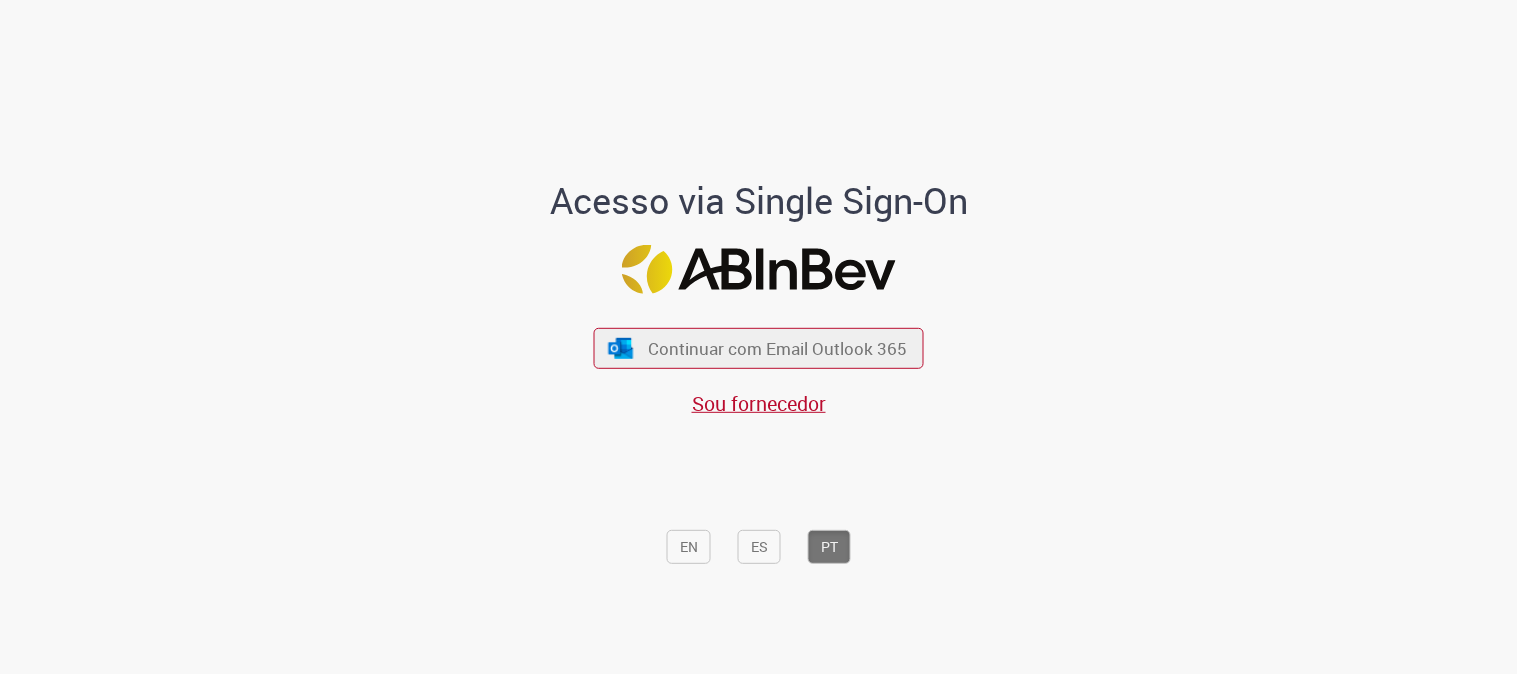 scroll, scrollTop: 0, scrollLeft: 0, axis: both 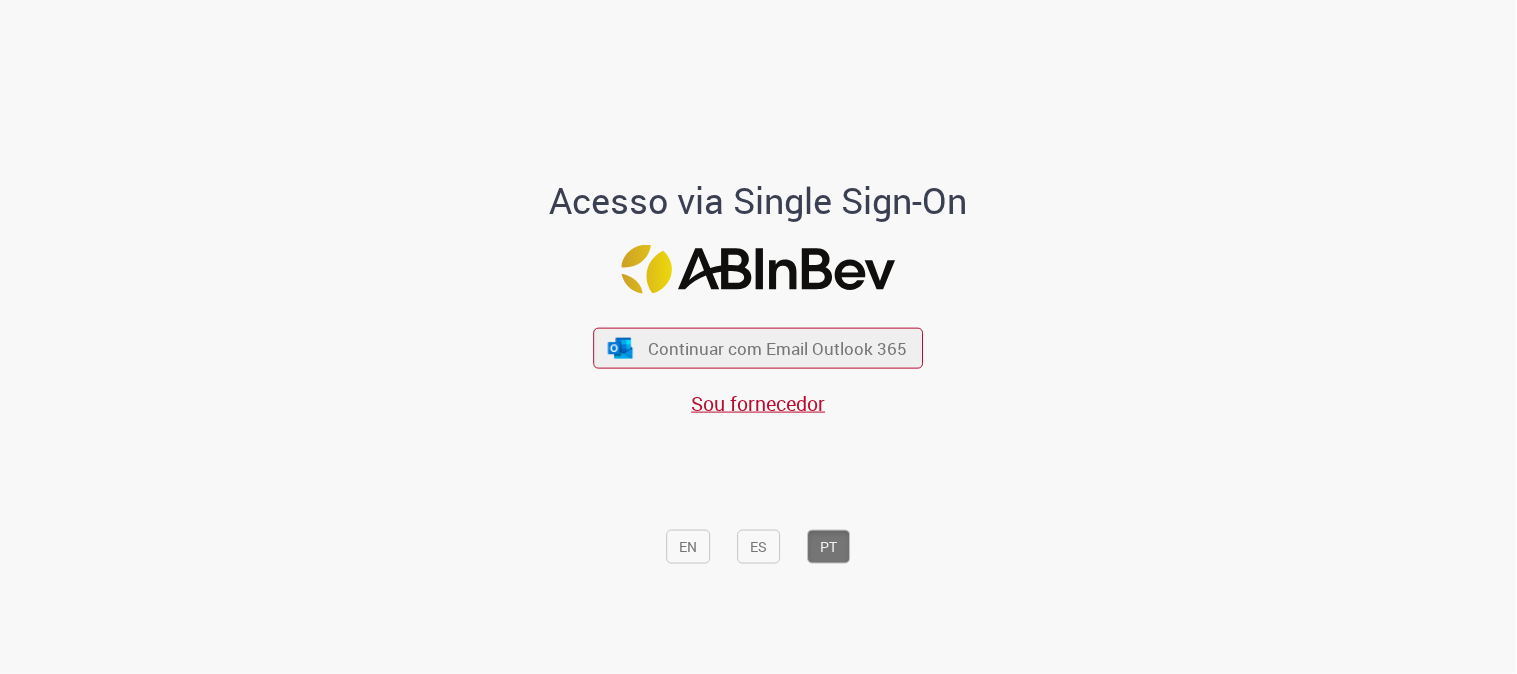 click on "Continuar com Email Outlook 365
Sou fornecedor" at bounding box center [759, 362] 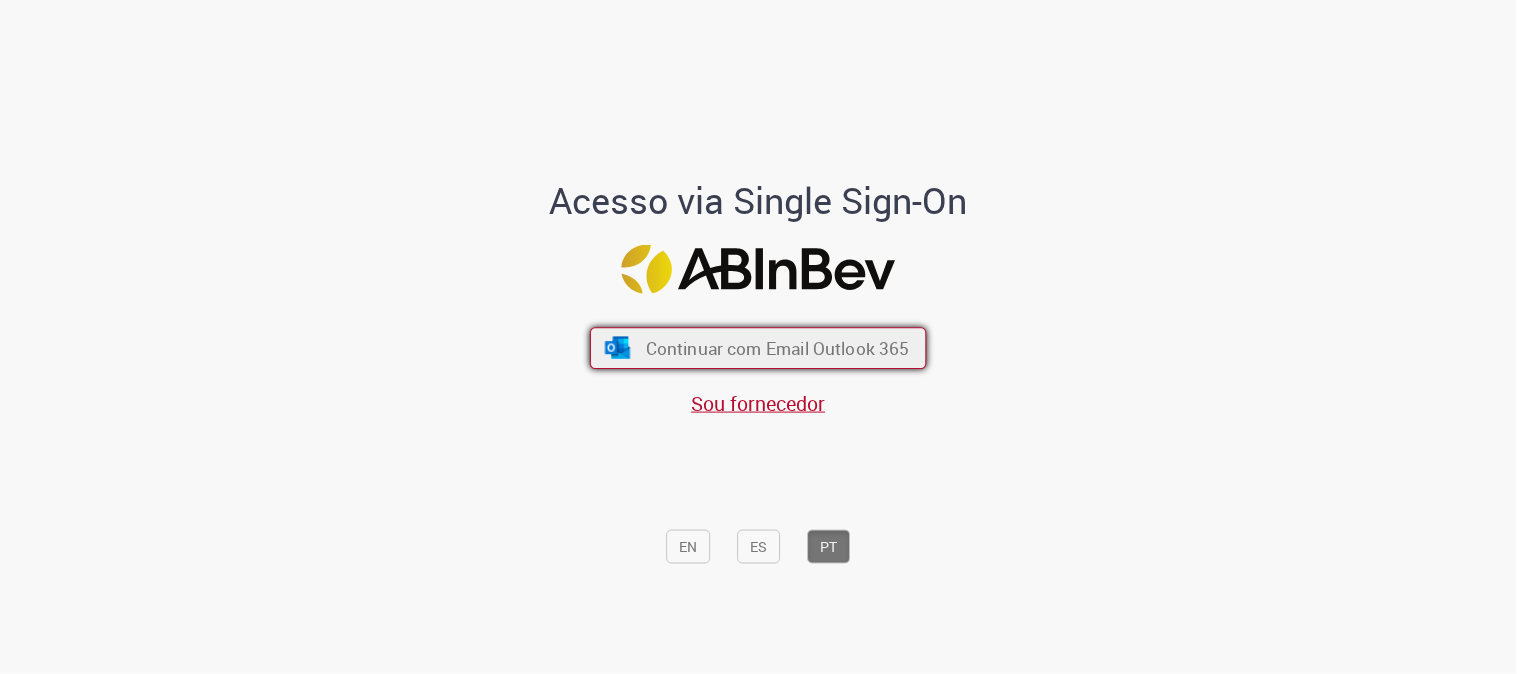 click on "Continuar com Email Outlook 365" at bounding box center [778, 348] 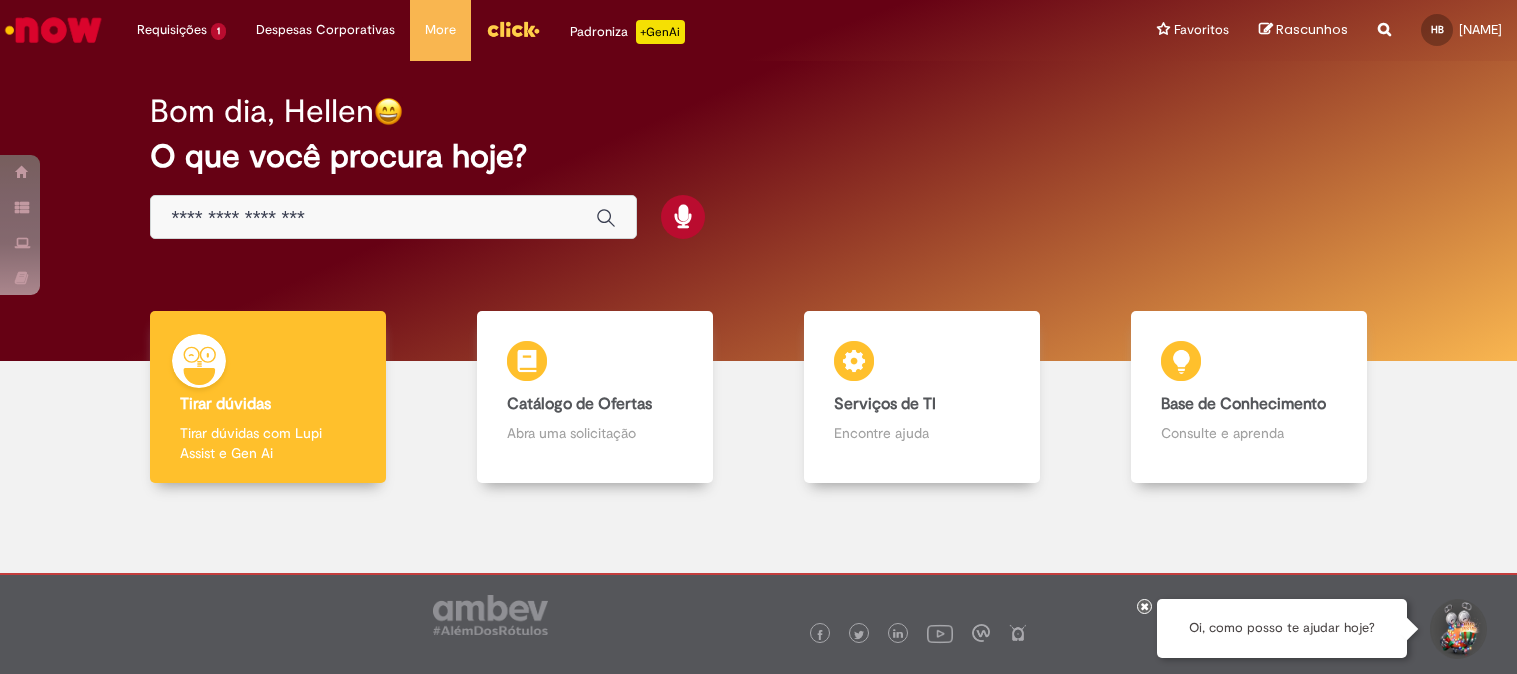 scroll, scrollTop: 0, scrollLeft: 0, axis: both 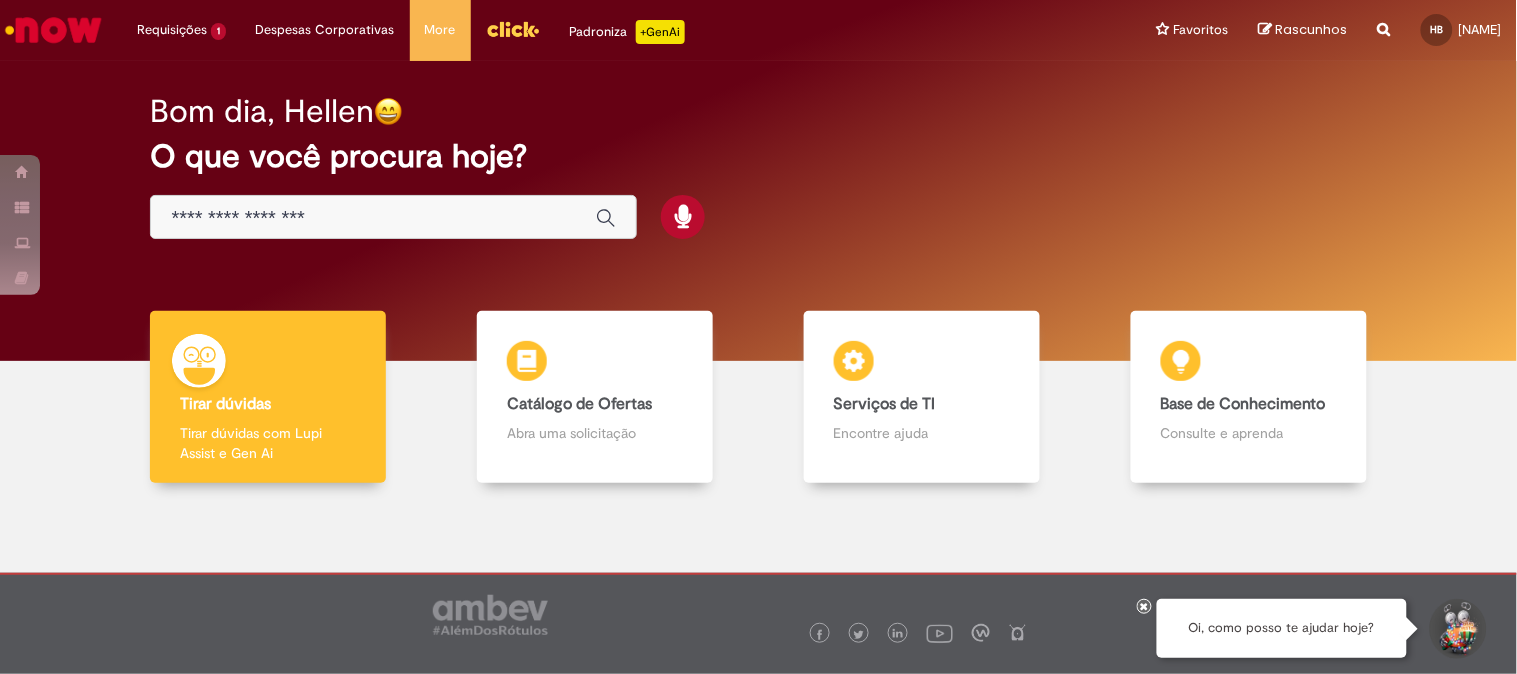 click at bounding box center (393, 217) 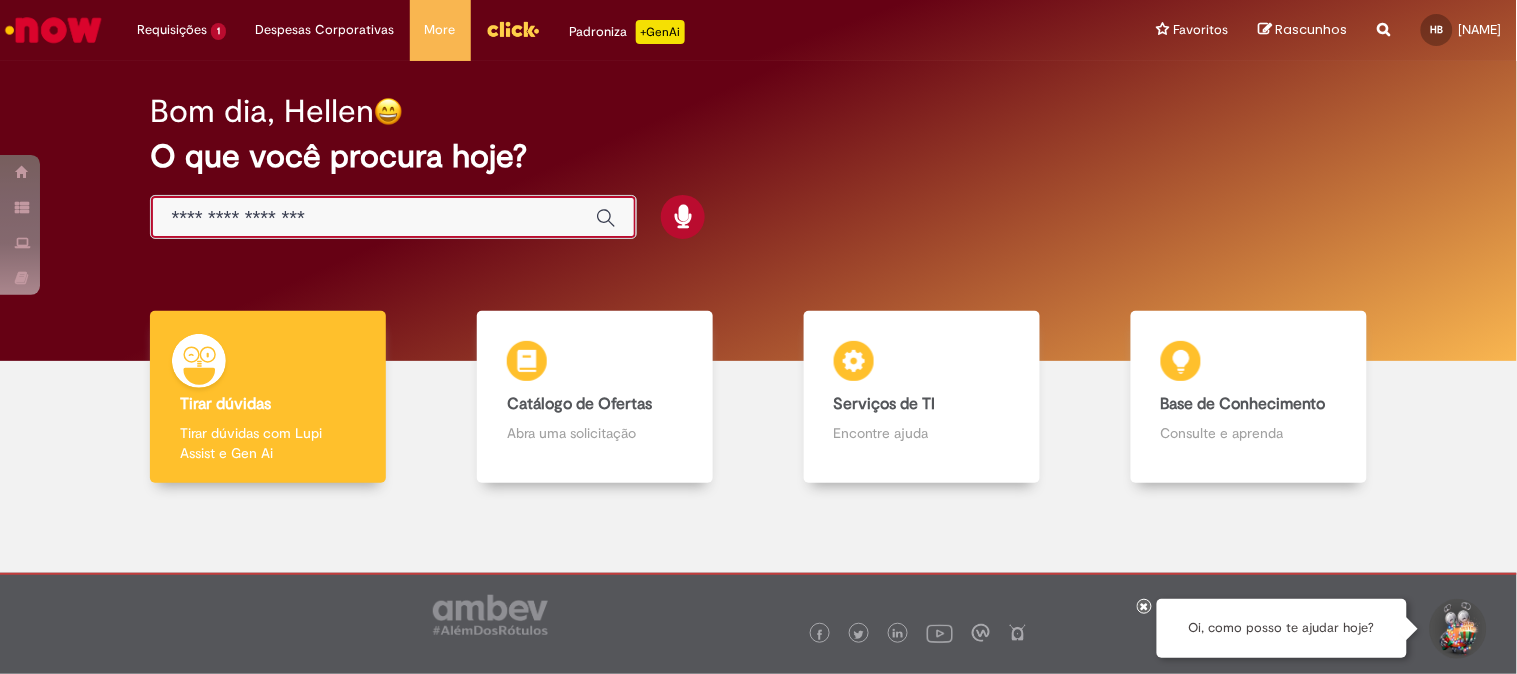 click at bounding box center [373, 218] 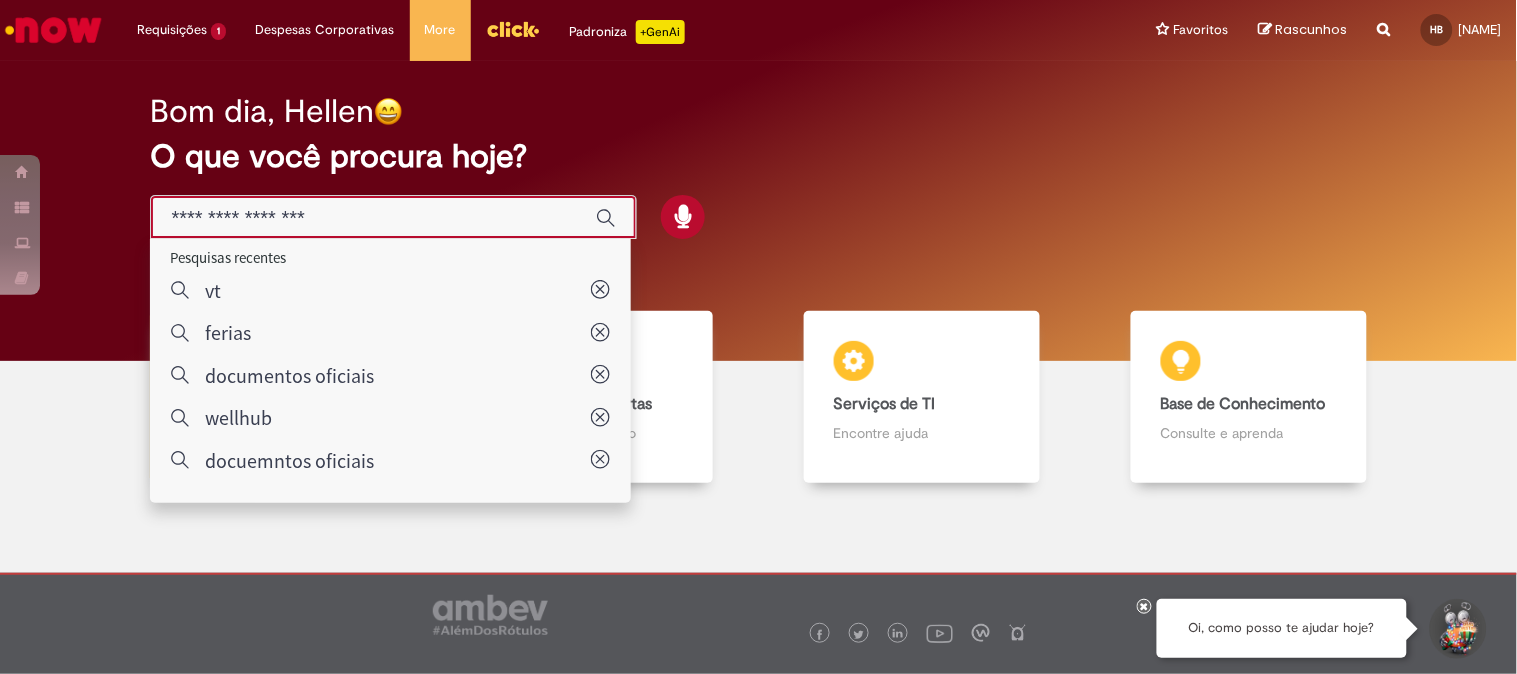 type on "*" 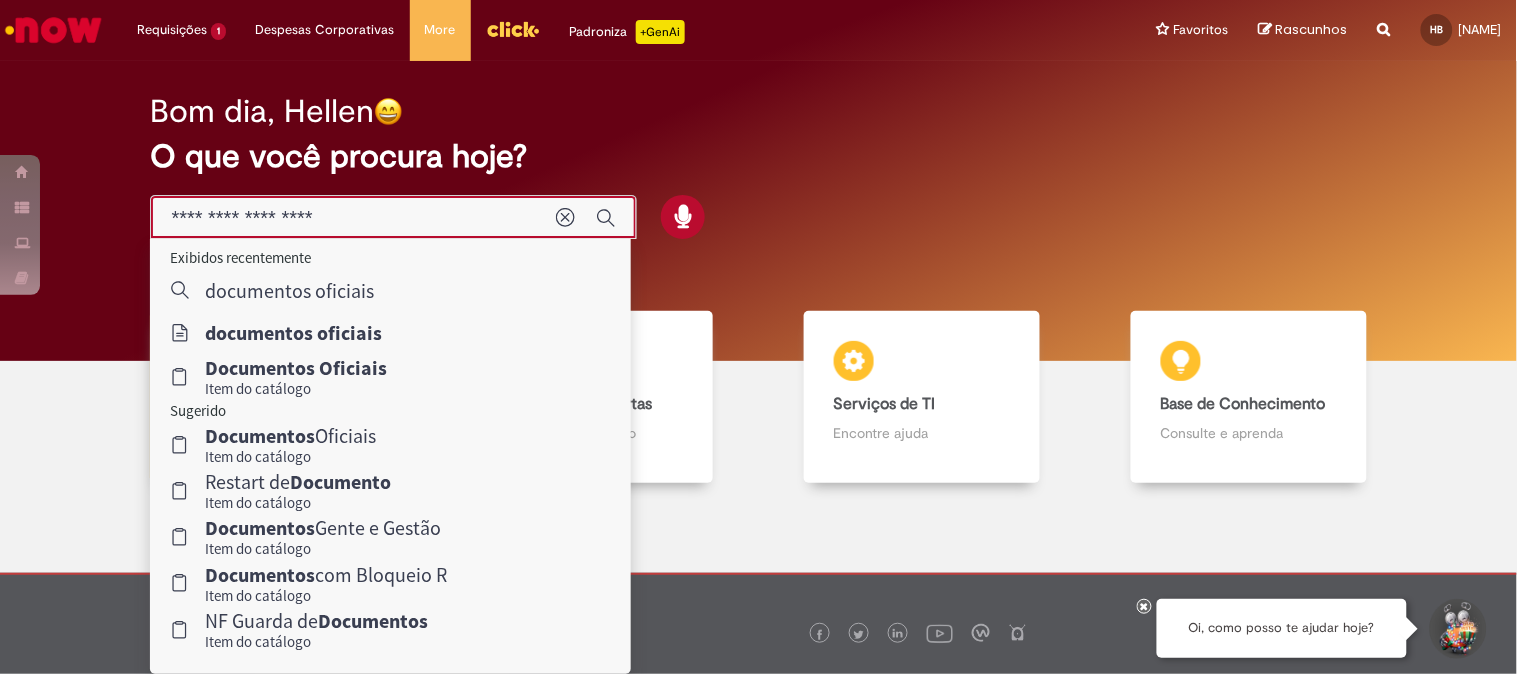 type on "**********" 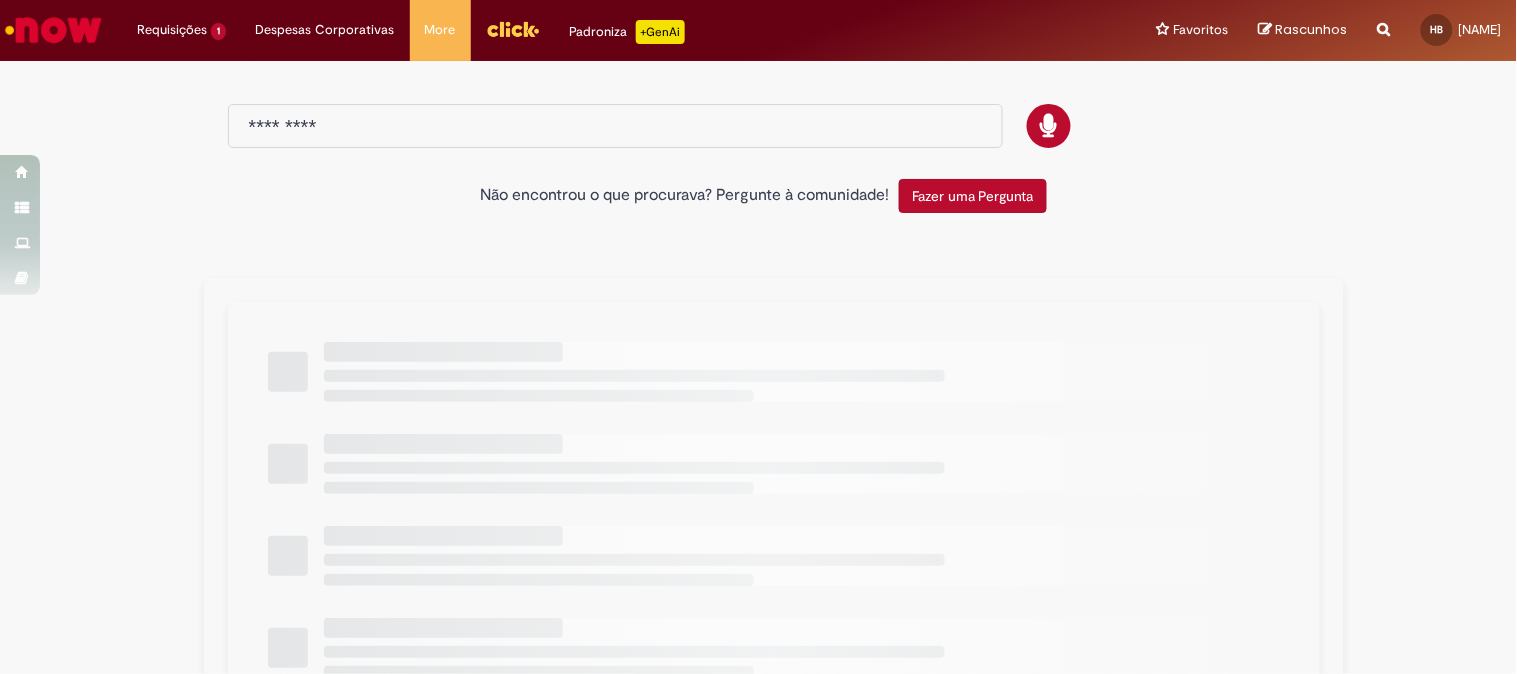 type on "**********" 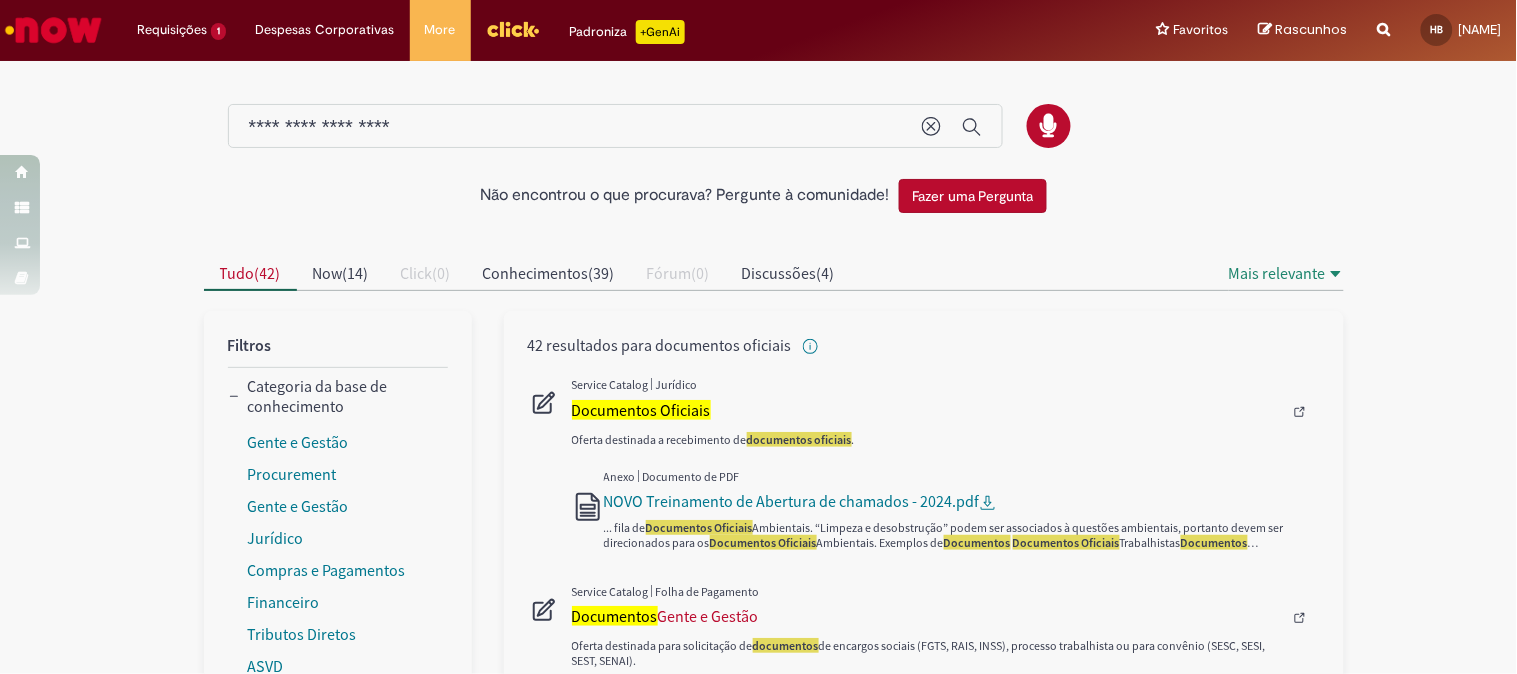 click at bounding box center (550, 474) 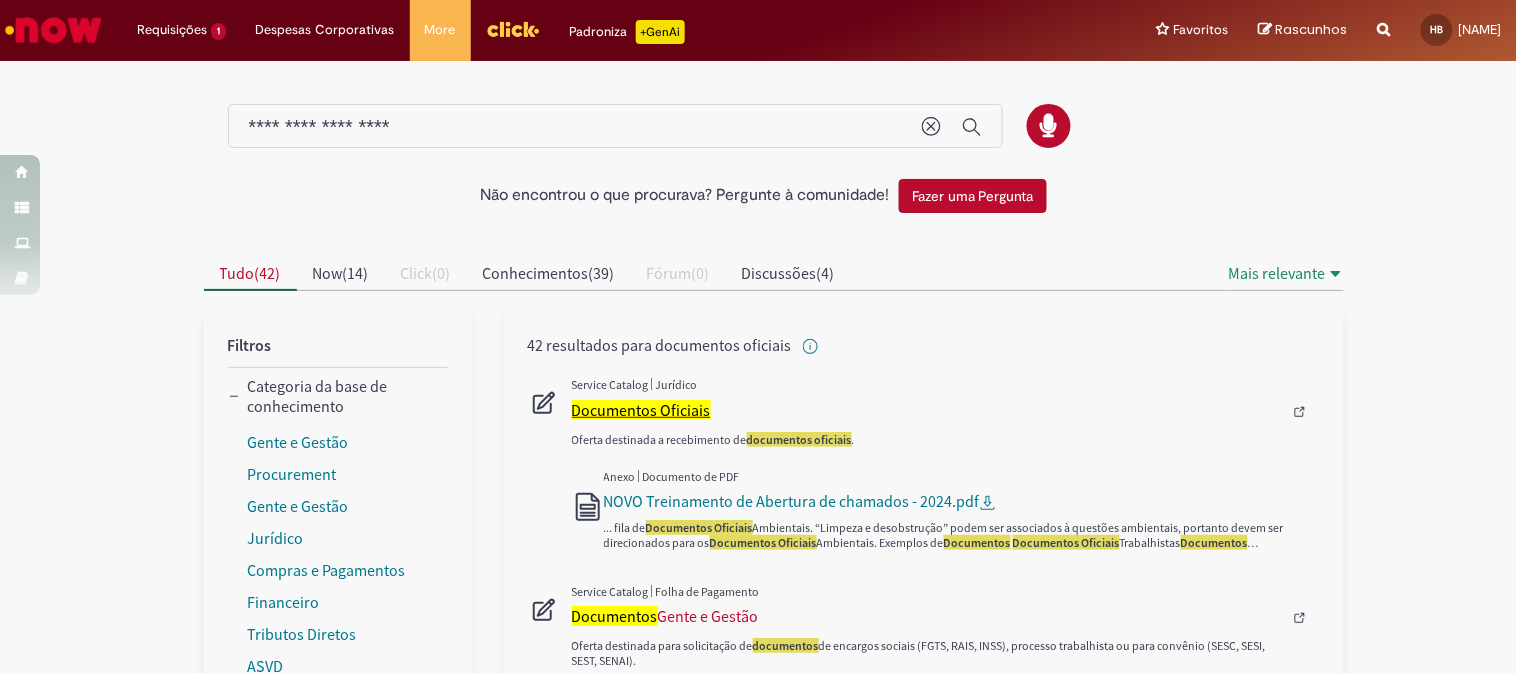 click on "Documentos Oficiais" at bounding box center [641, 410] 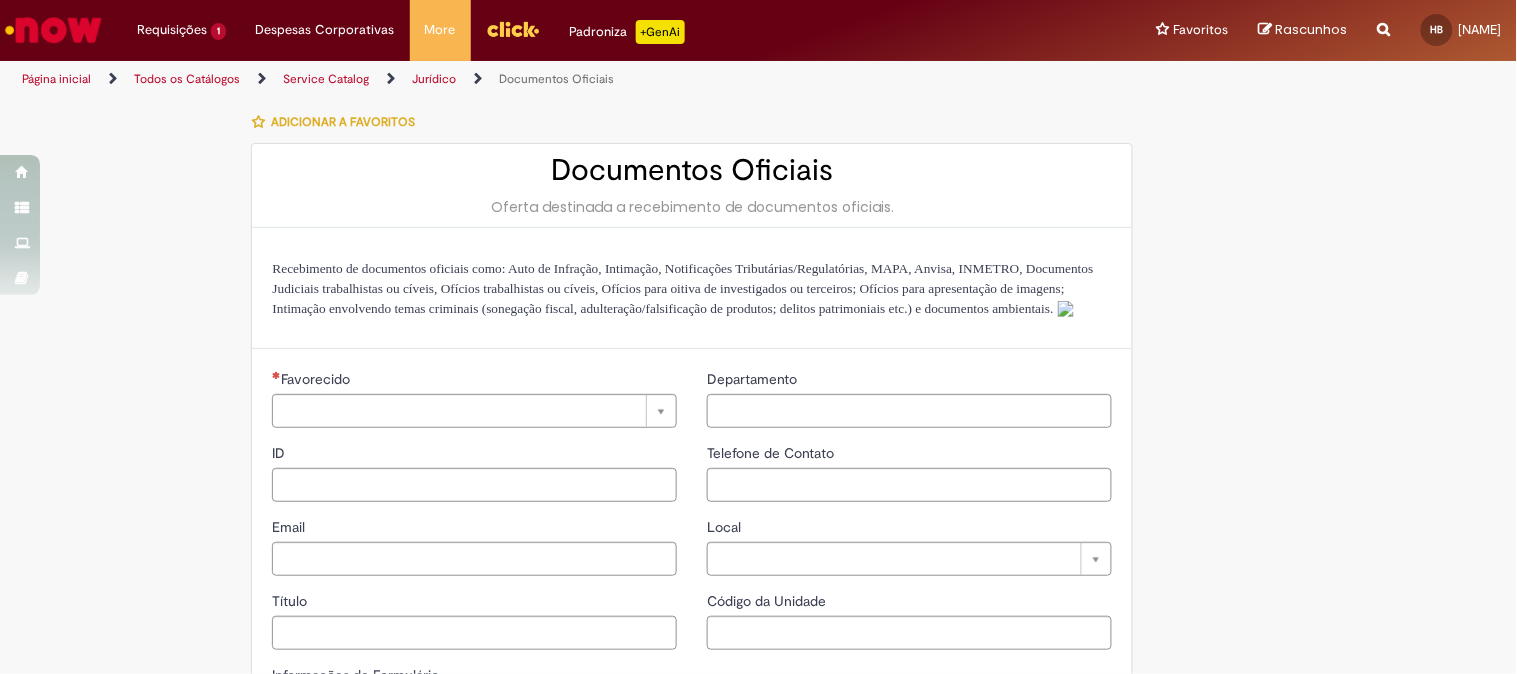 type on "********" 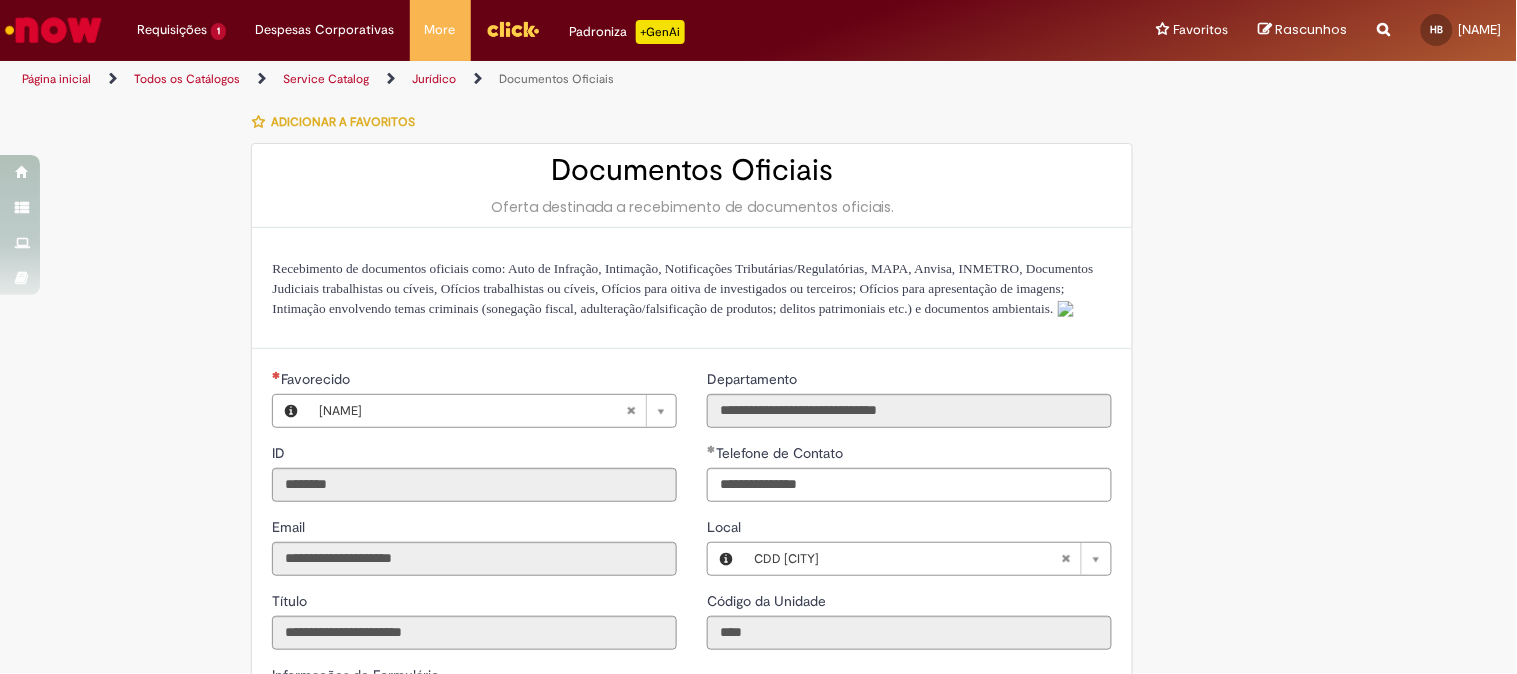 type on "**********" 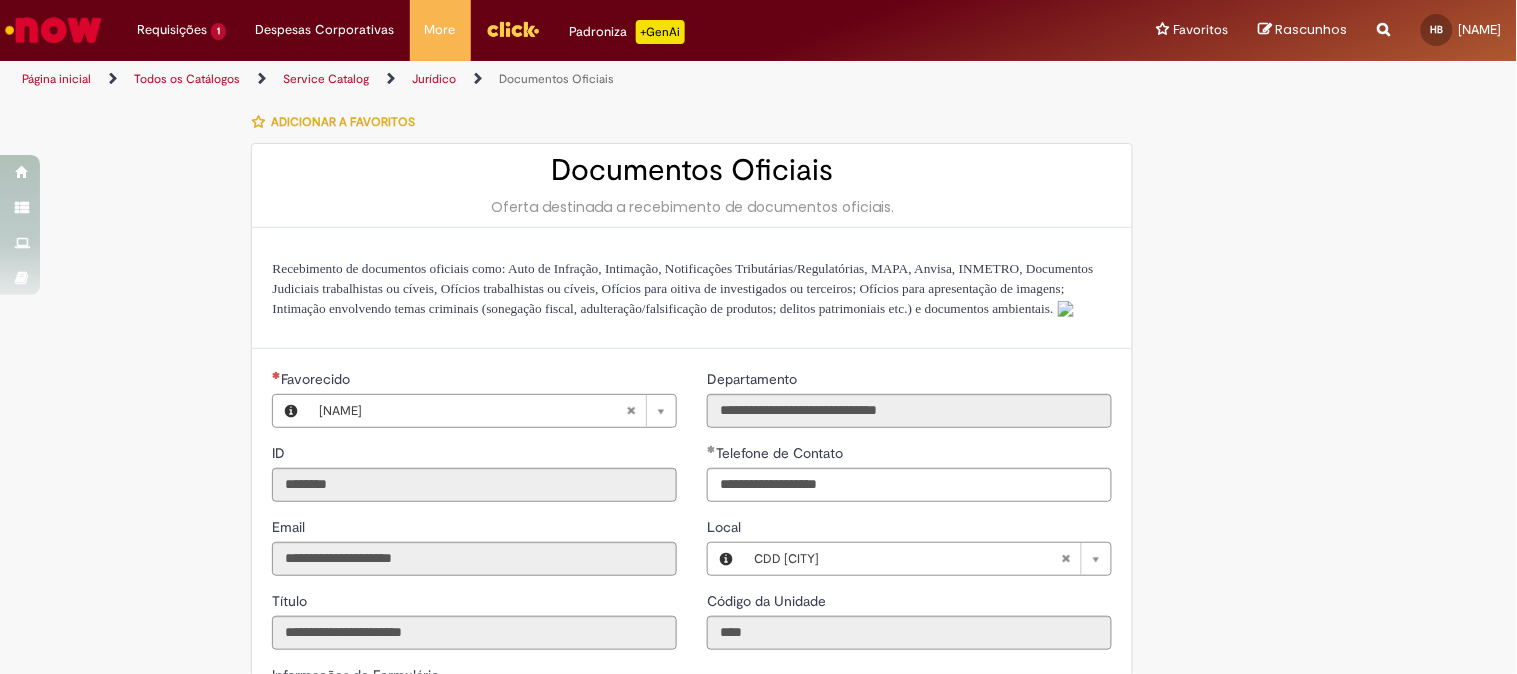 type on "**********" 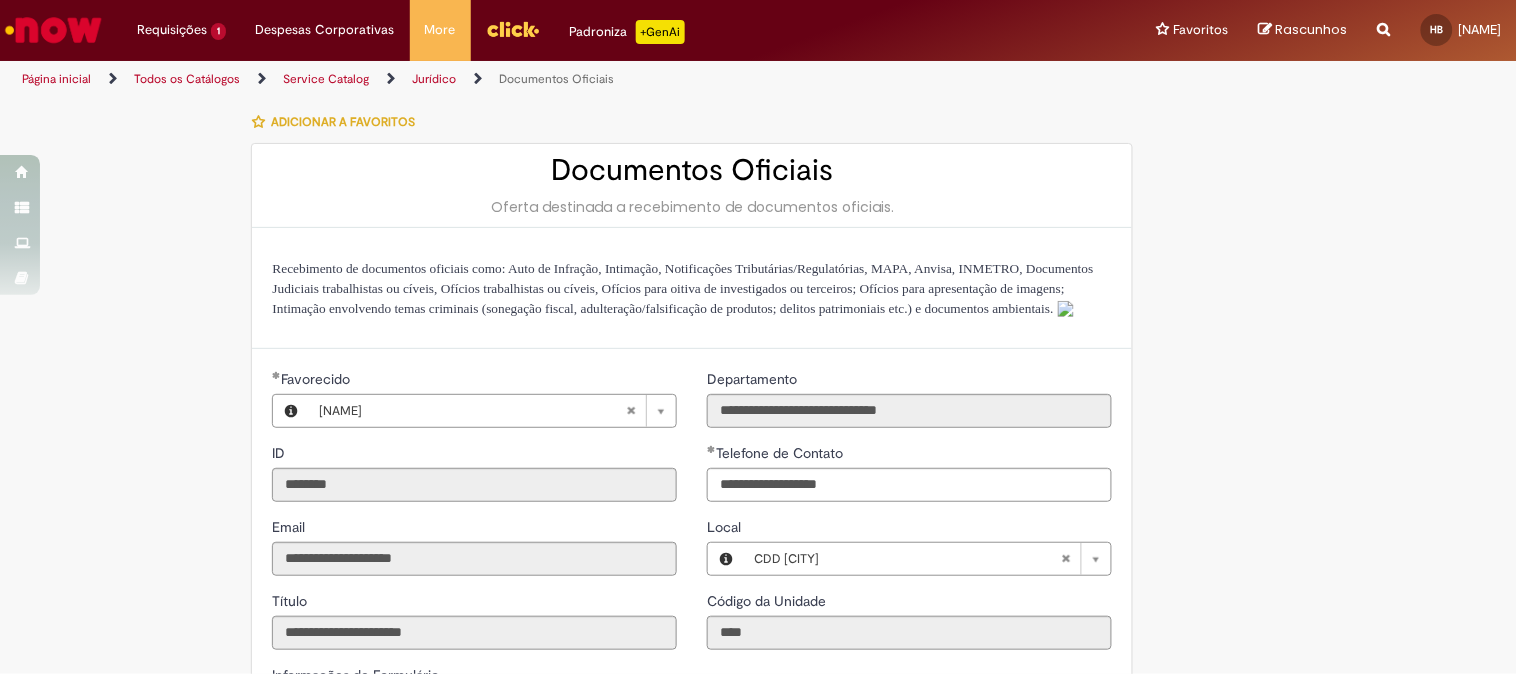 scroll, scrollTop: 333, scrollLeft: 0, axis: vertical 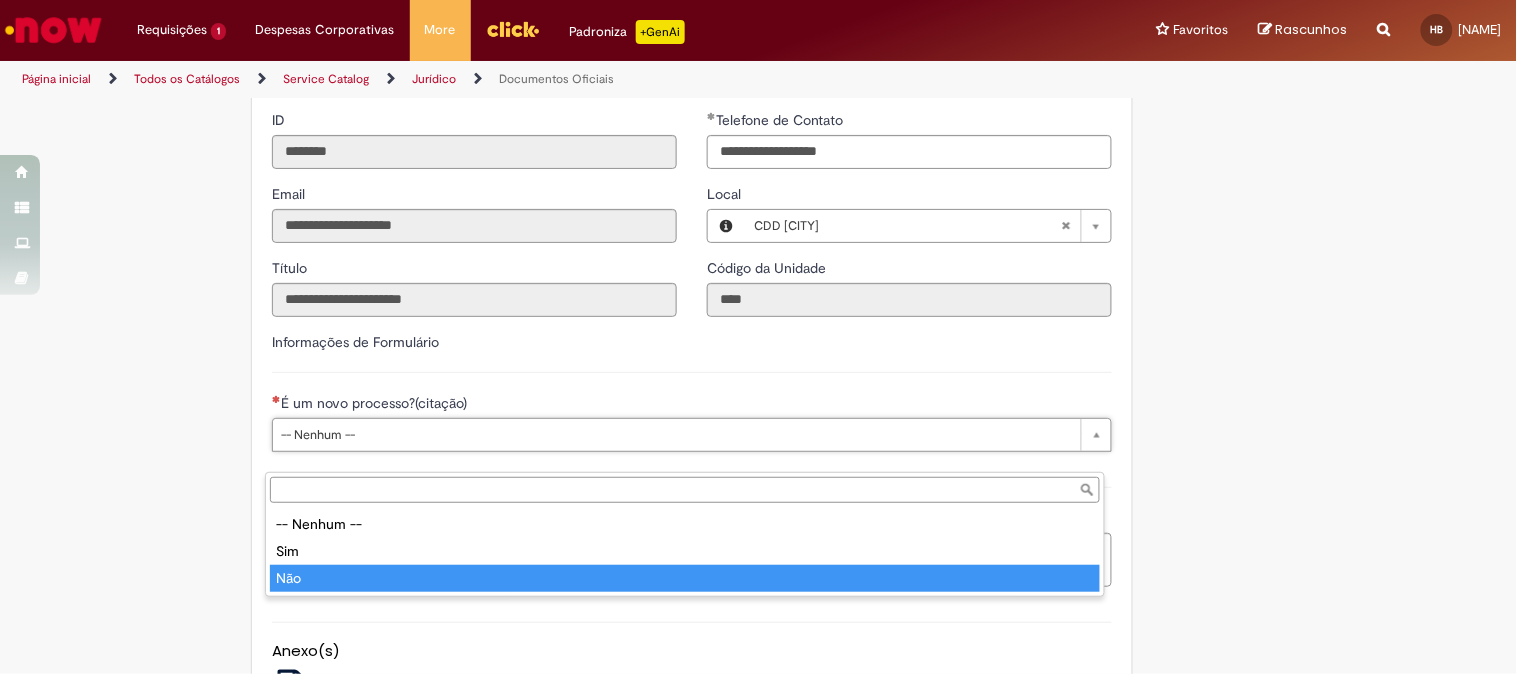 type on "***" 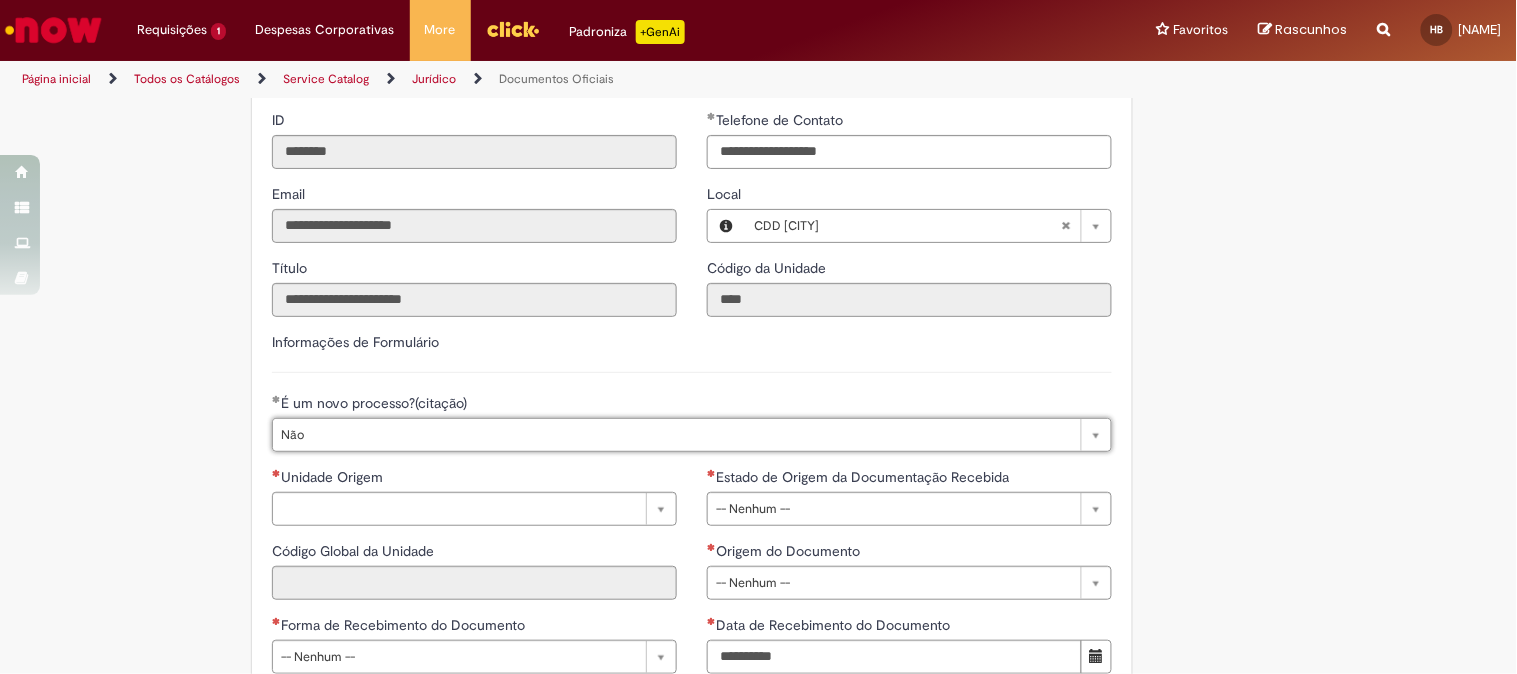 scroll, scrollTop: 444, scrollLeft: 0, axis: vertical 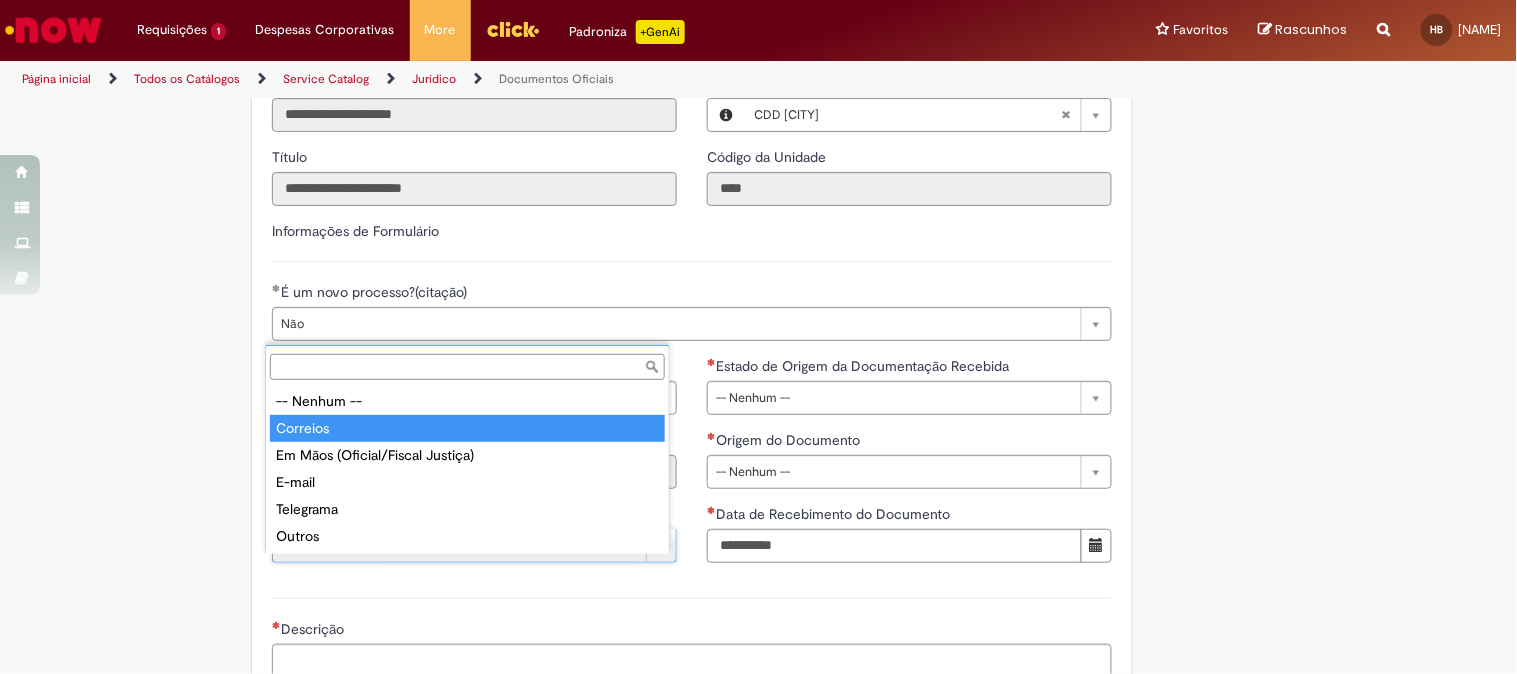 type on "********" 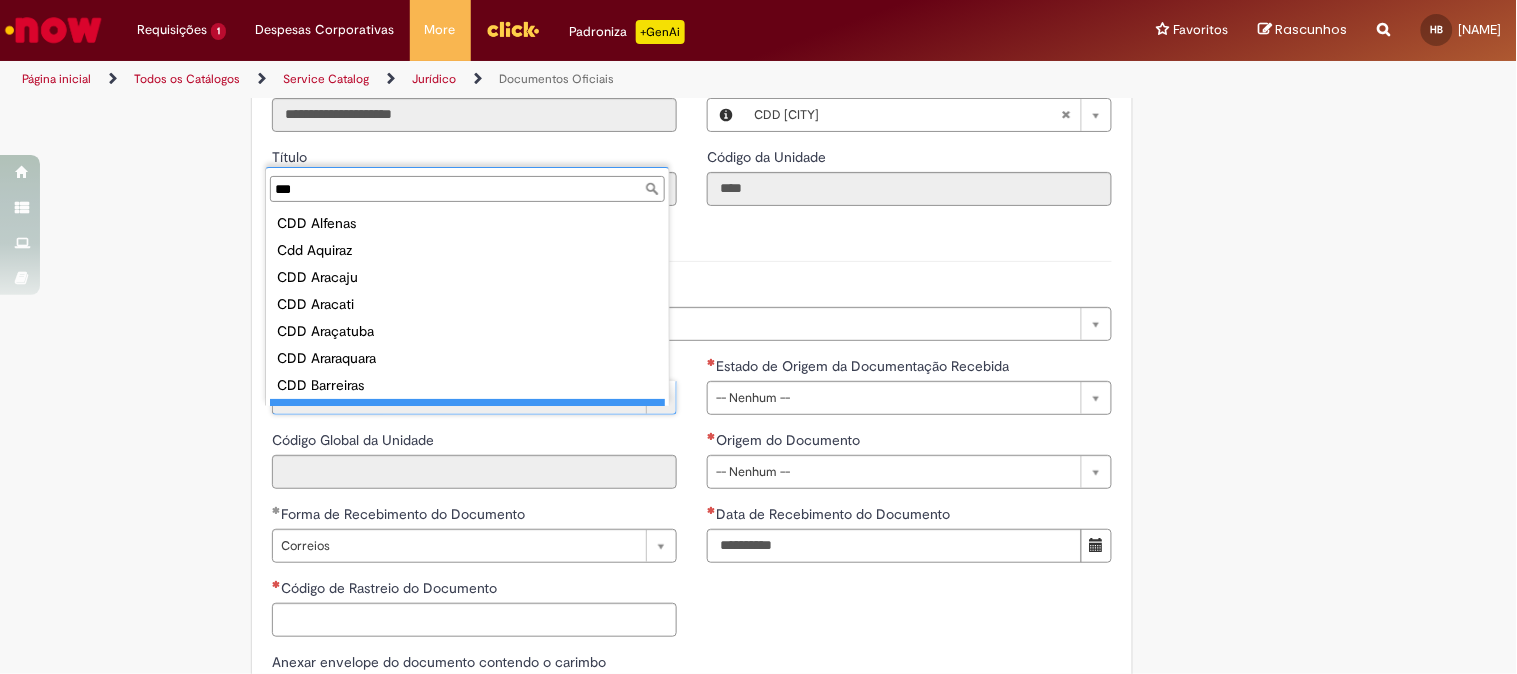 scroll, scrollTop: 15, scrollLeft: 0, axis: vertical 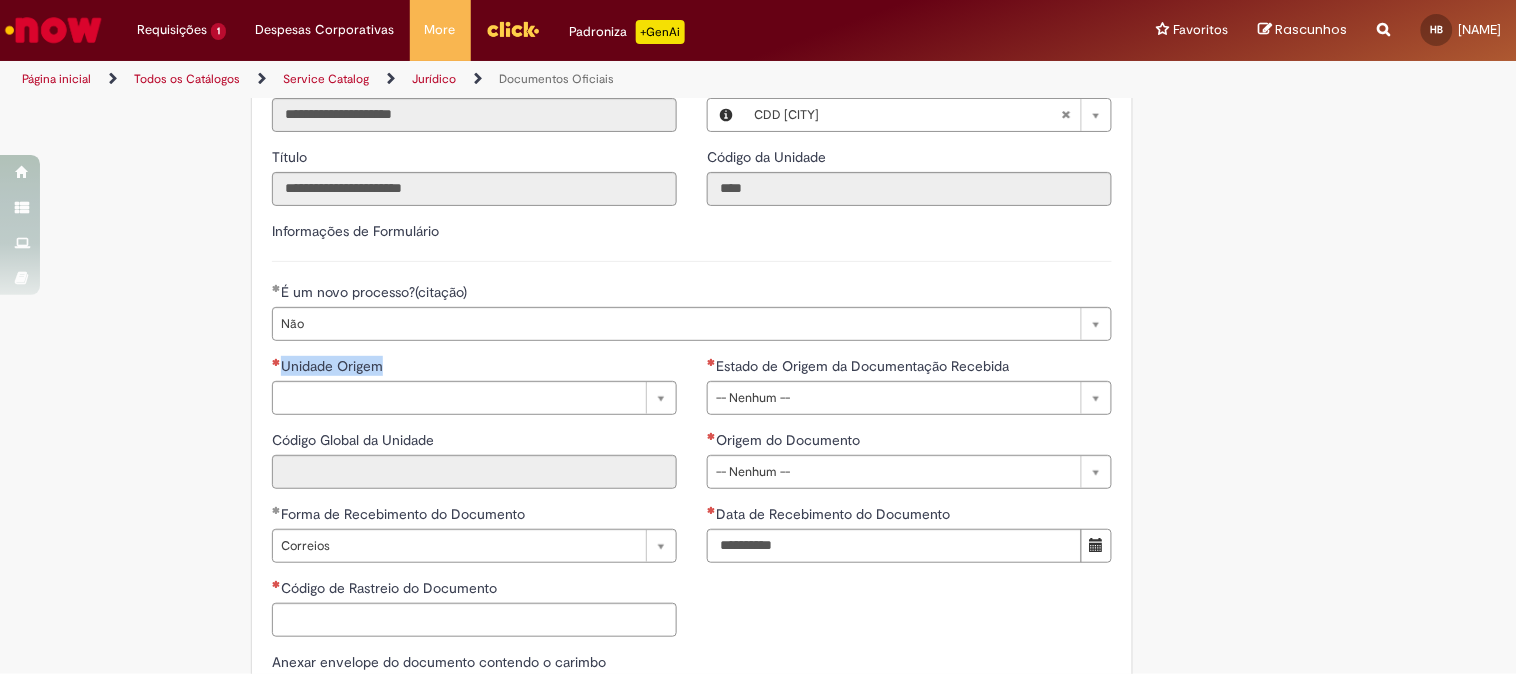 drag, startPoint x: 274, startPoint y: 385, endPoint x: 374, endPoint y: 385, distance: 100 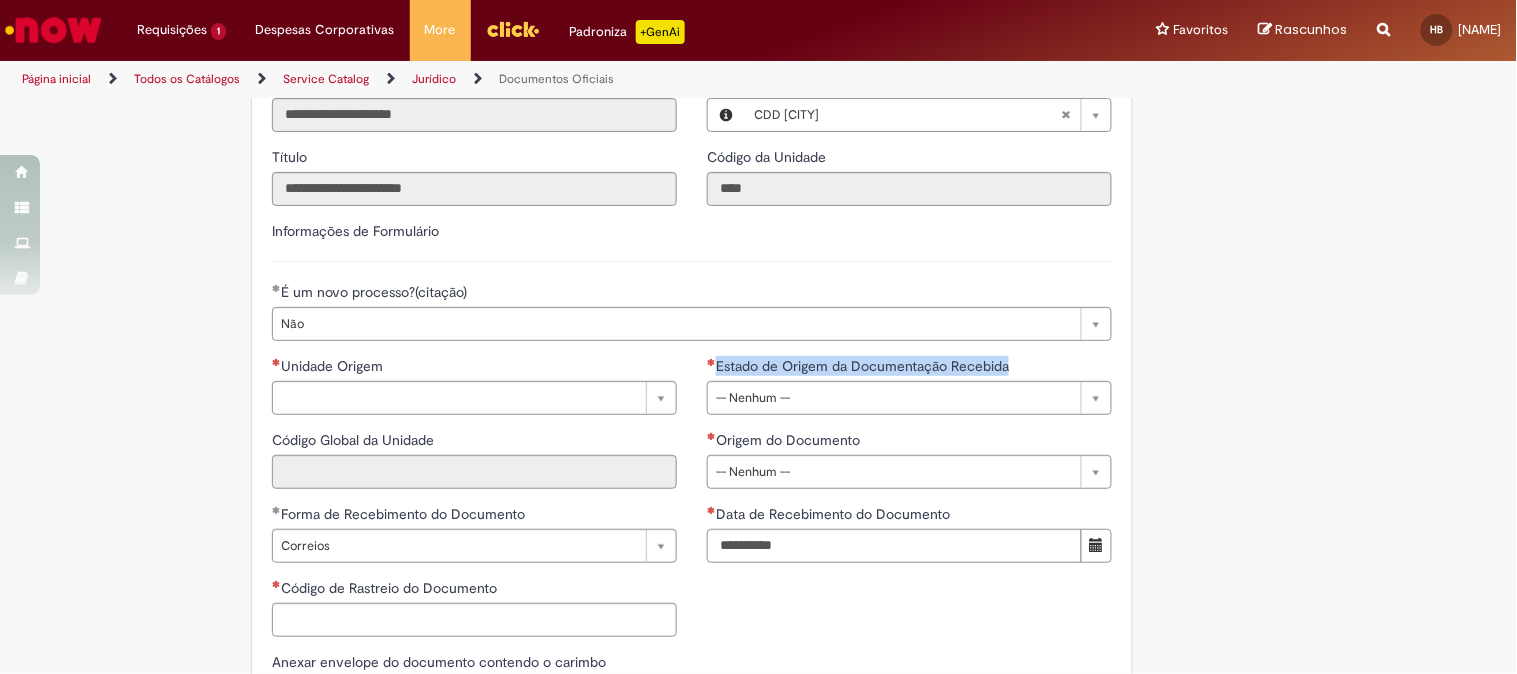drag, startPoint x: 708, startPoint y: 383, endPoint x: 1018, endPoint y: 401, distance: 310.52216 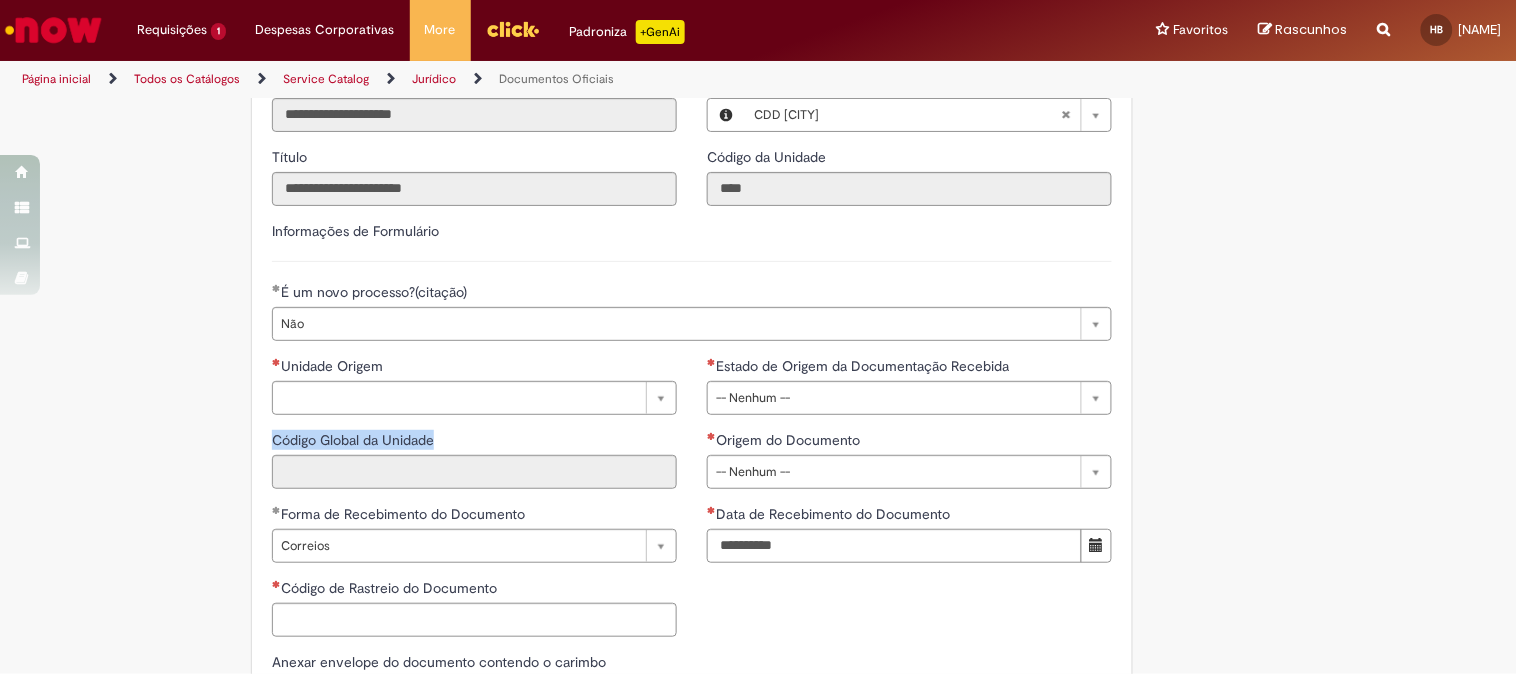 drag, startPoint x: 267, startPoint y: 462, endPoint x: 430, endPoint y: 463, distance: 163.00307 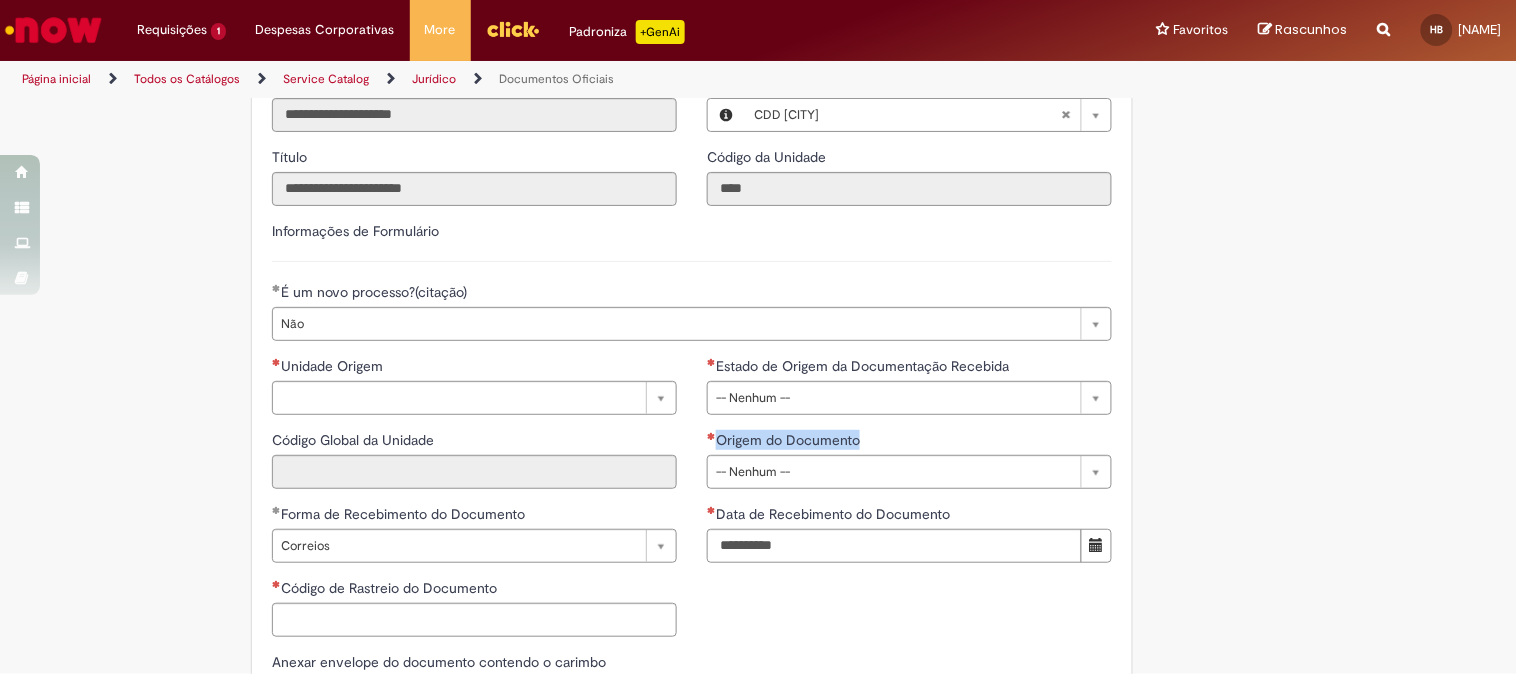 drag, startPoint x: 708, startPoint y: 457, endPoint x: 854, endPoint y: 458, distance: 146.00342 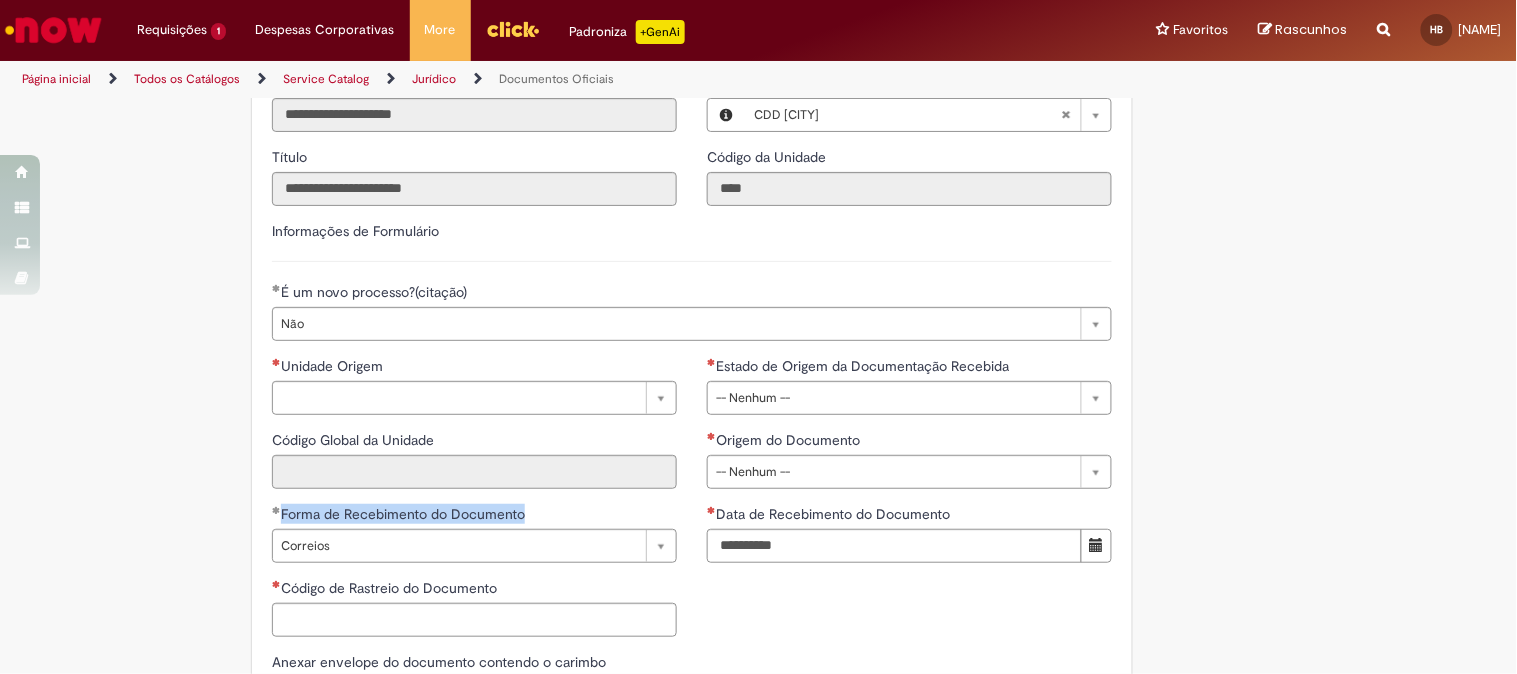 drag, startPoint x: 274, startPoint y: 537, endPoint x: 502, endPoint y: 552, distance: 228.49289 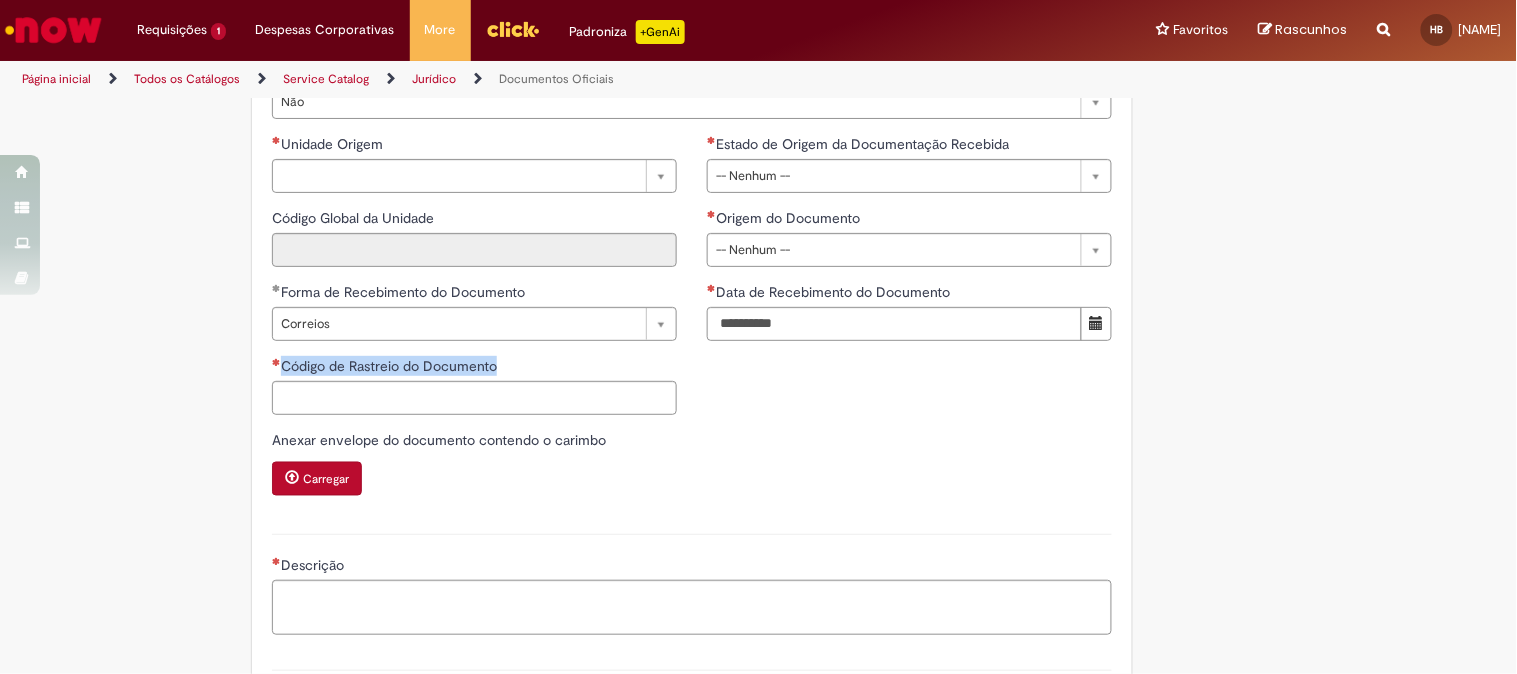 drag, startPoint x: 277, startPoint y: 391, endPoint x: 493, endPoint y: 387, distance: 216.03703 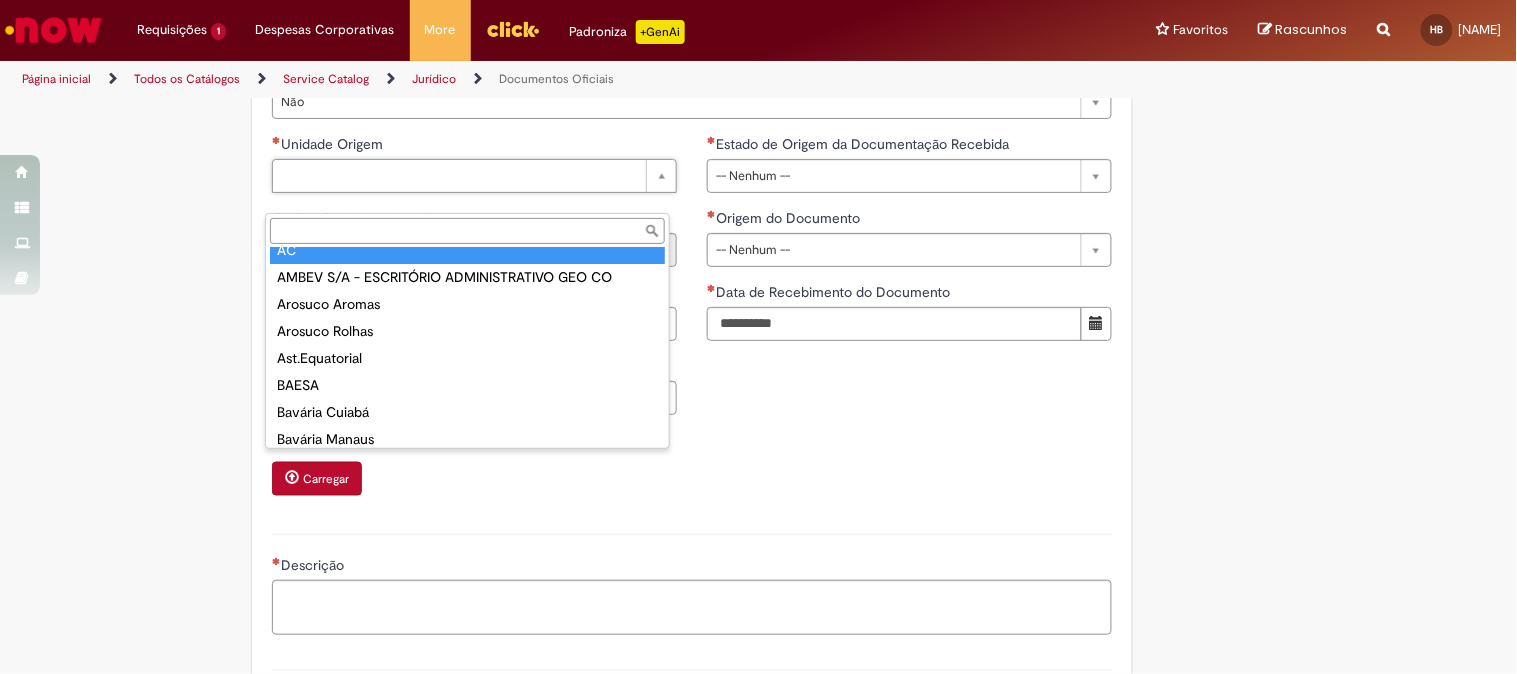 paste on "**********" 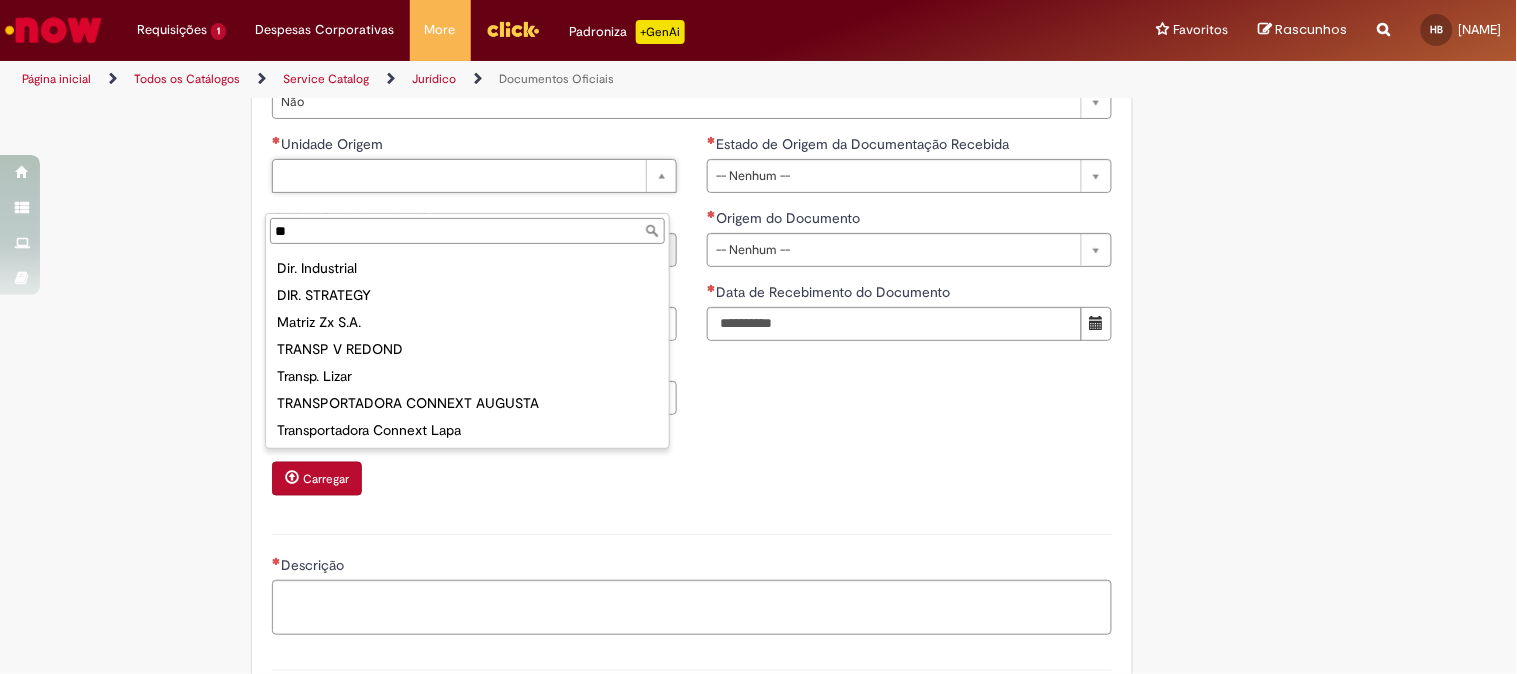 scroll, scrollTop: 0, scrollLeft: 0, axis: both 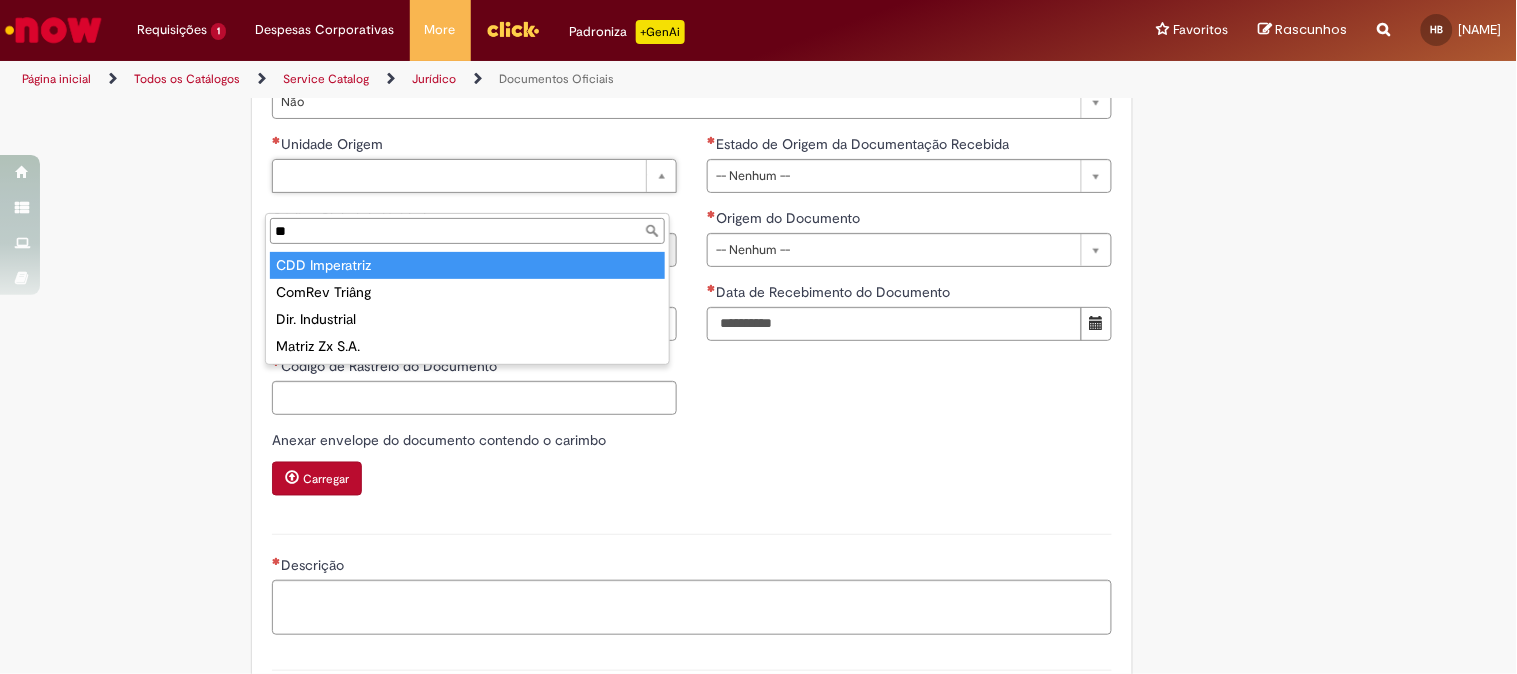 type on "*" 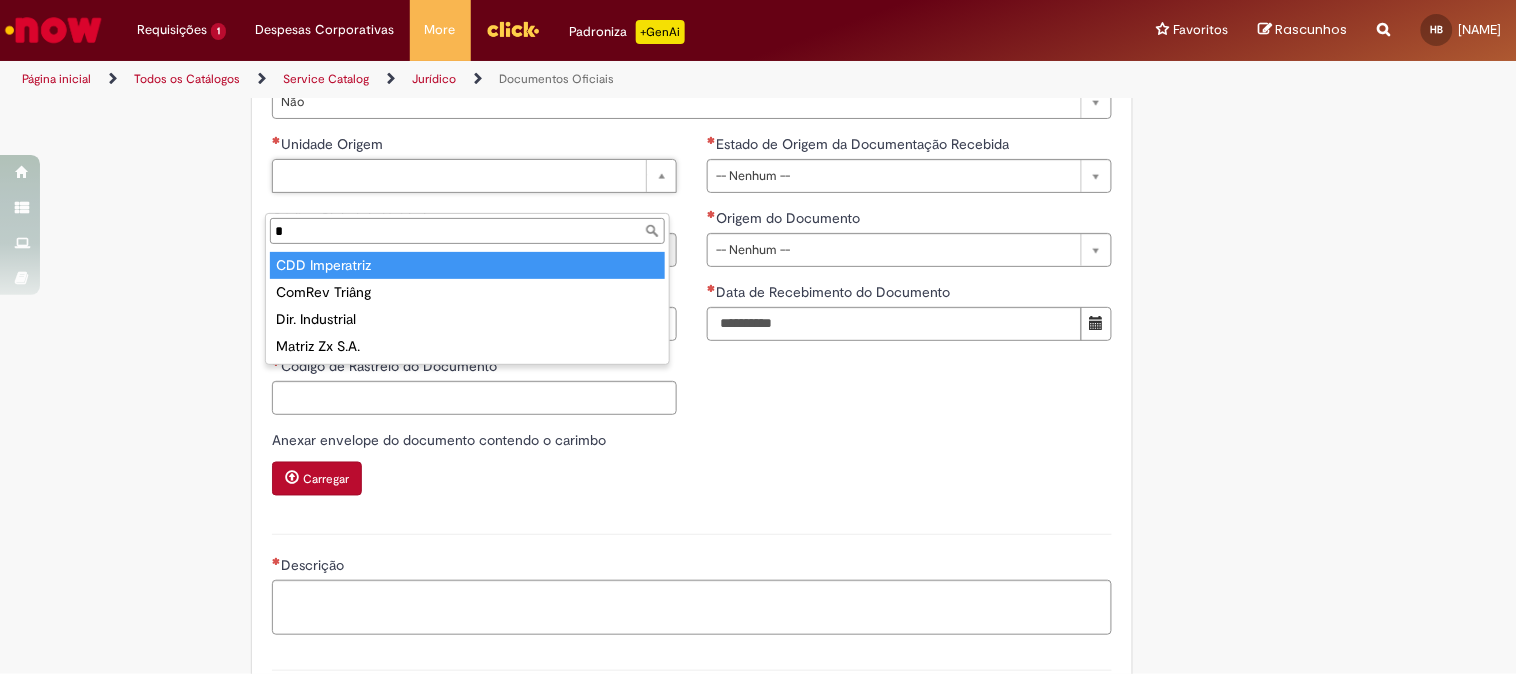 type 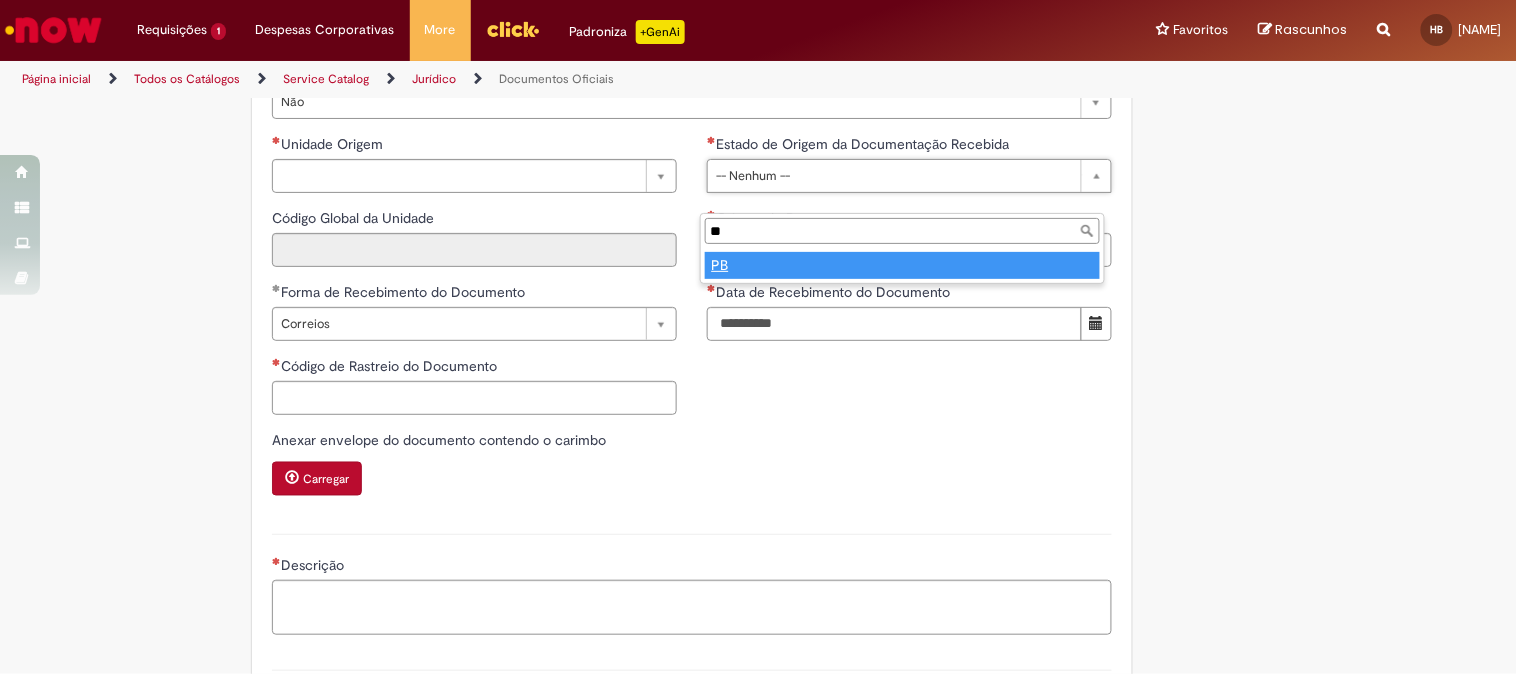 type on "**" 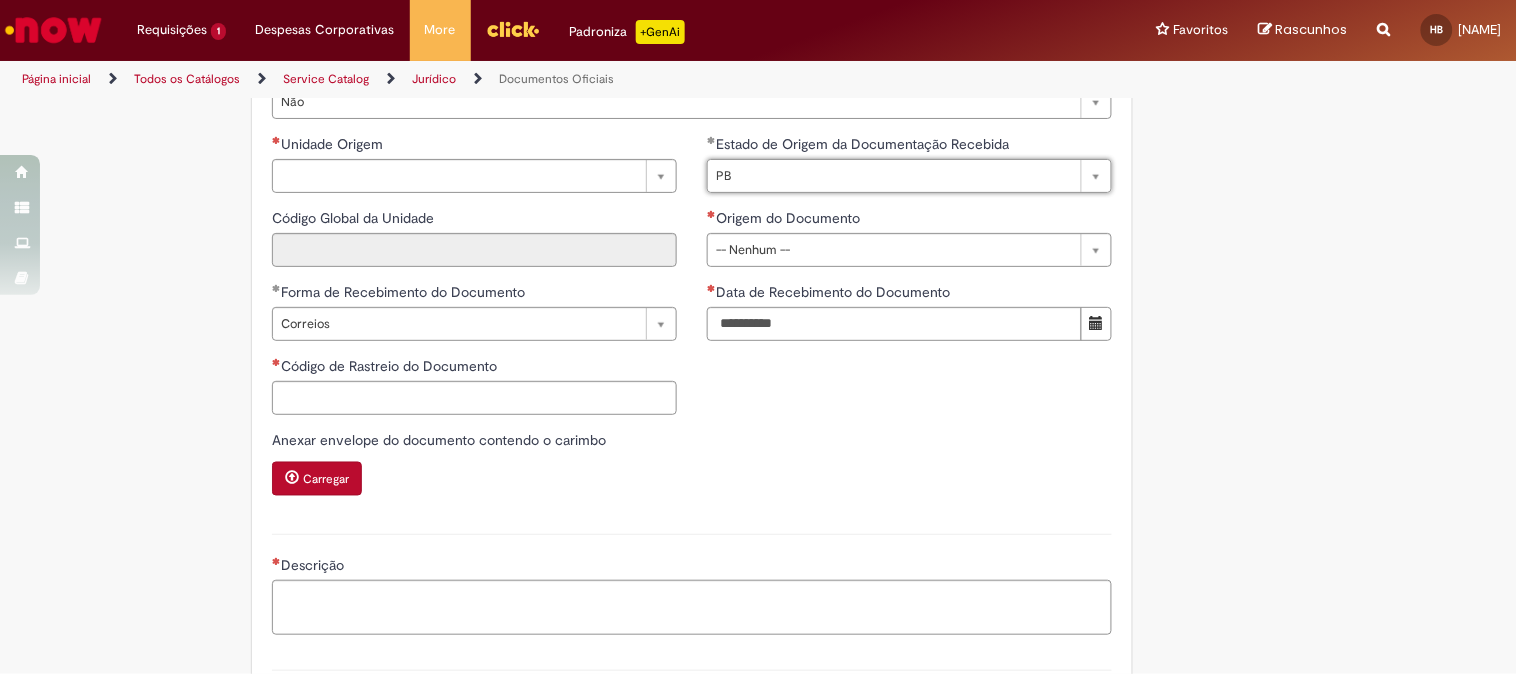scroll, scrollTop: 555, scrollLeft: 0, axis: vertical 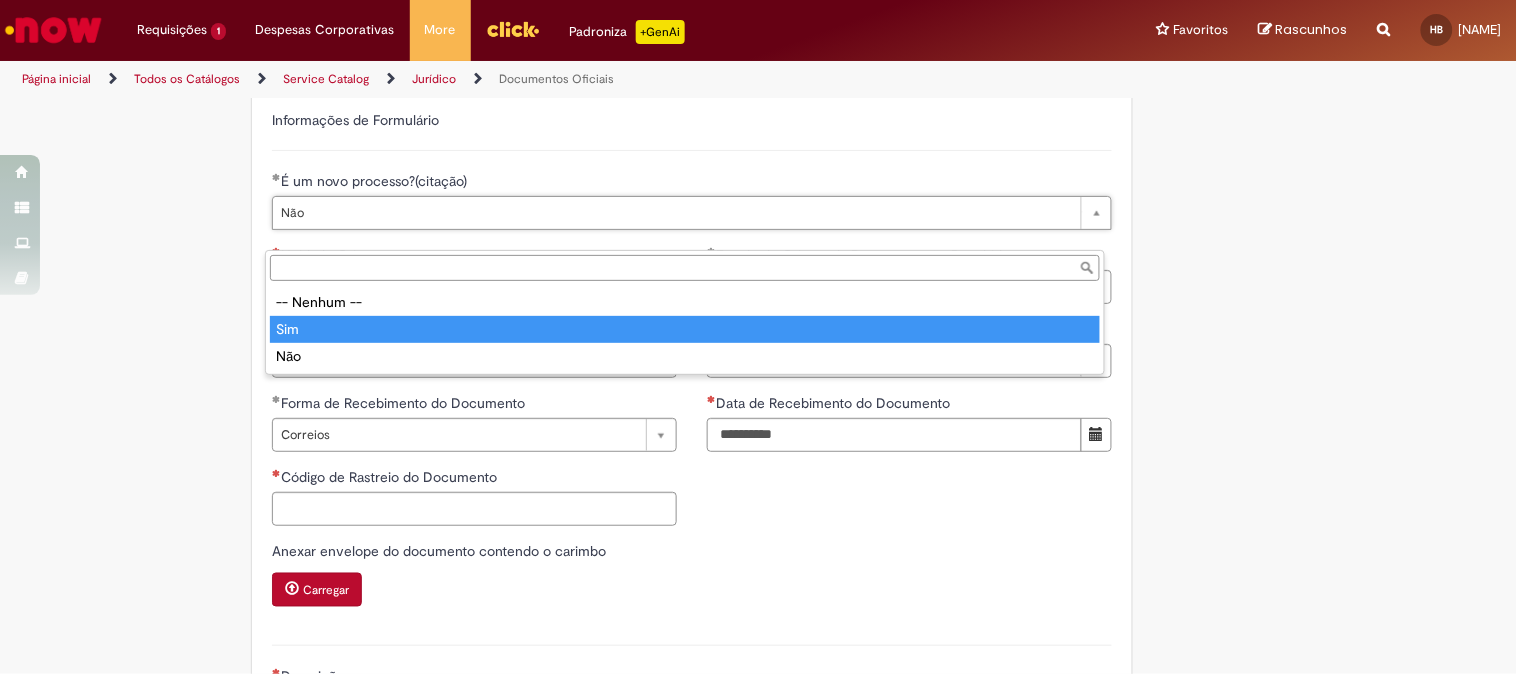 type on "***" 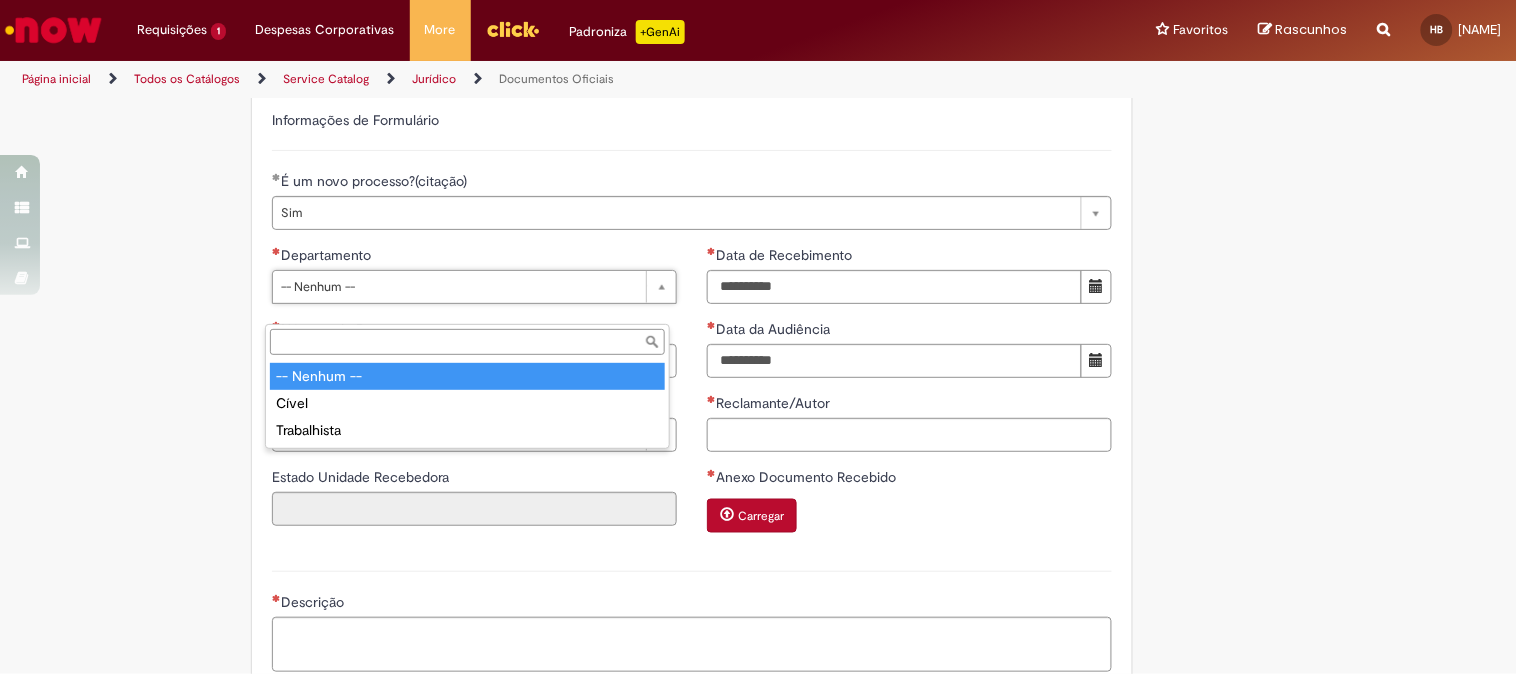 scroll, scrollTop: 0, scrollLeft: 0, axis: both 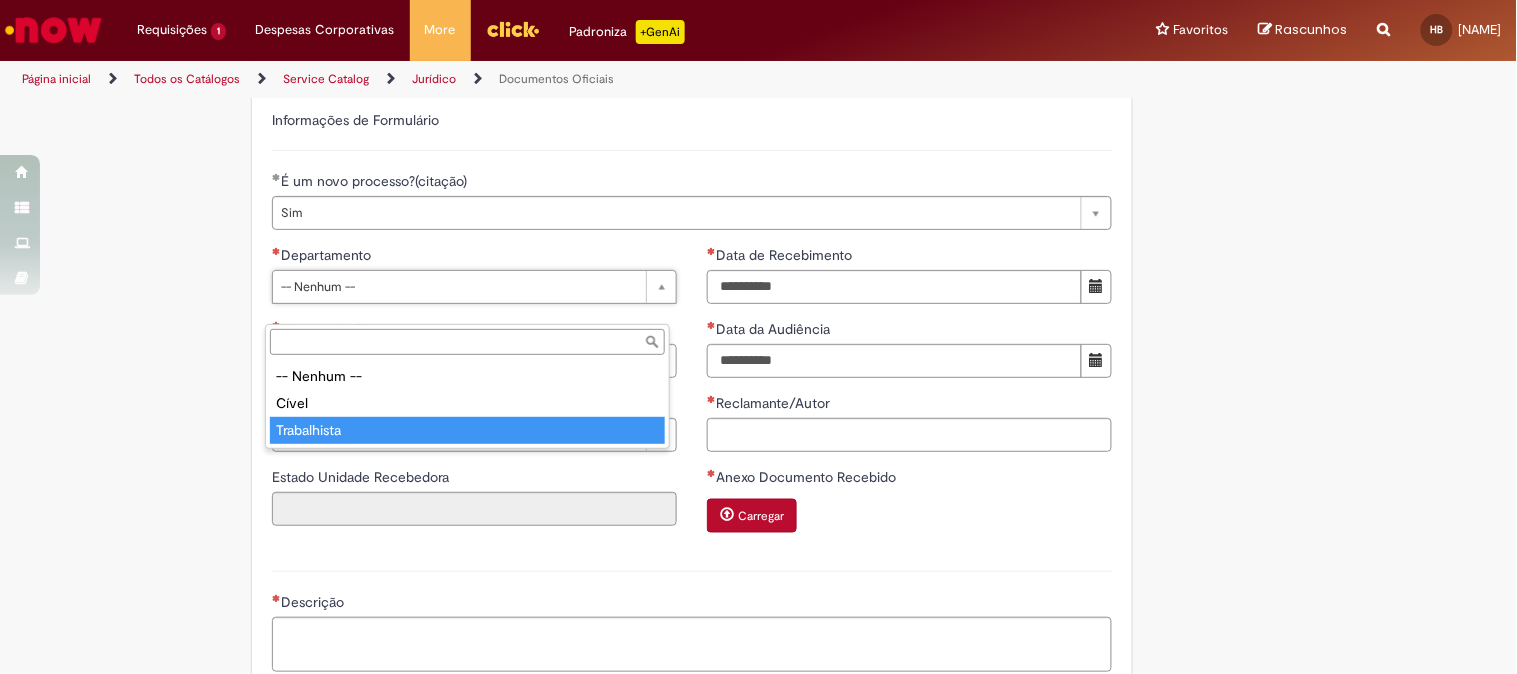 type on "**********" 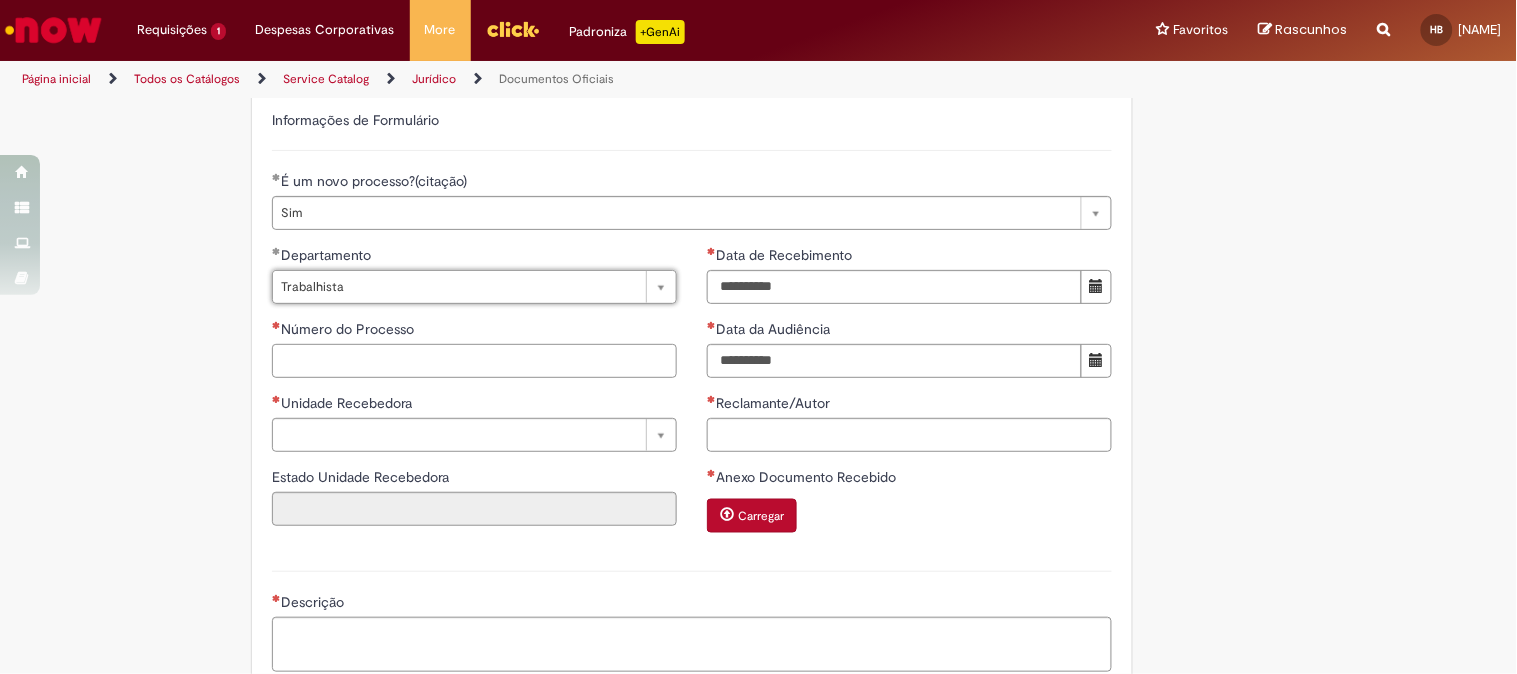 click on "Número do Processo" at bounding box center [474, 361] 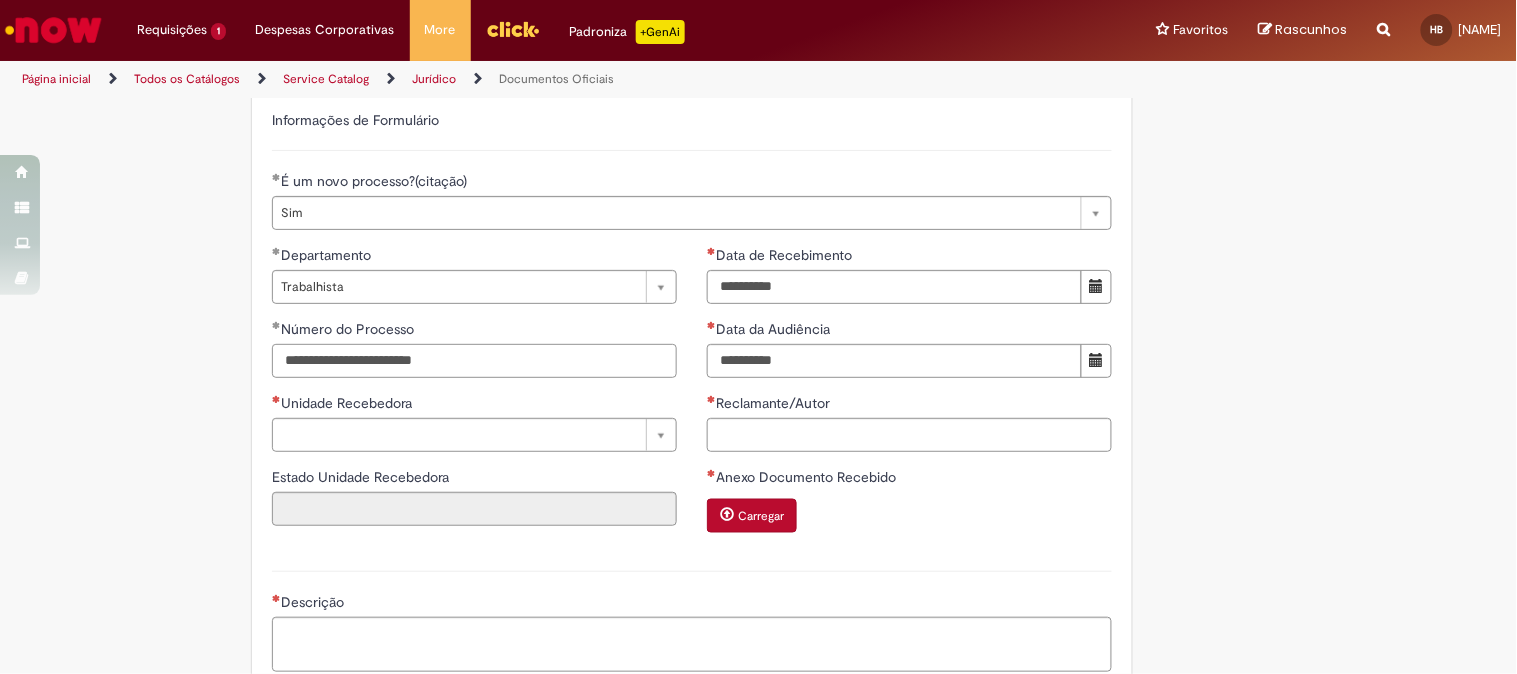type on "**********" 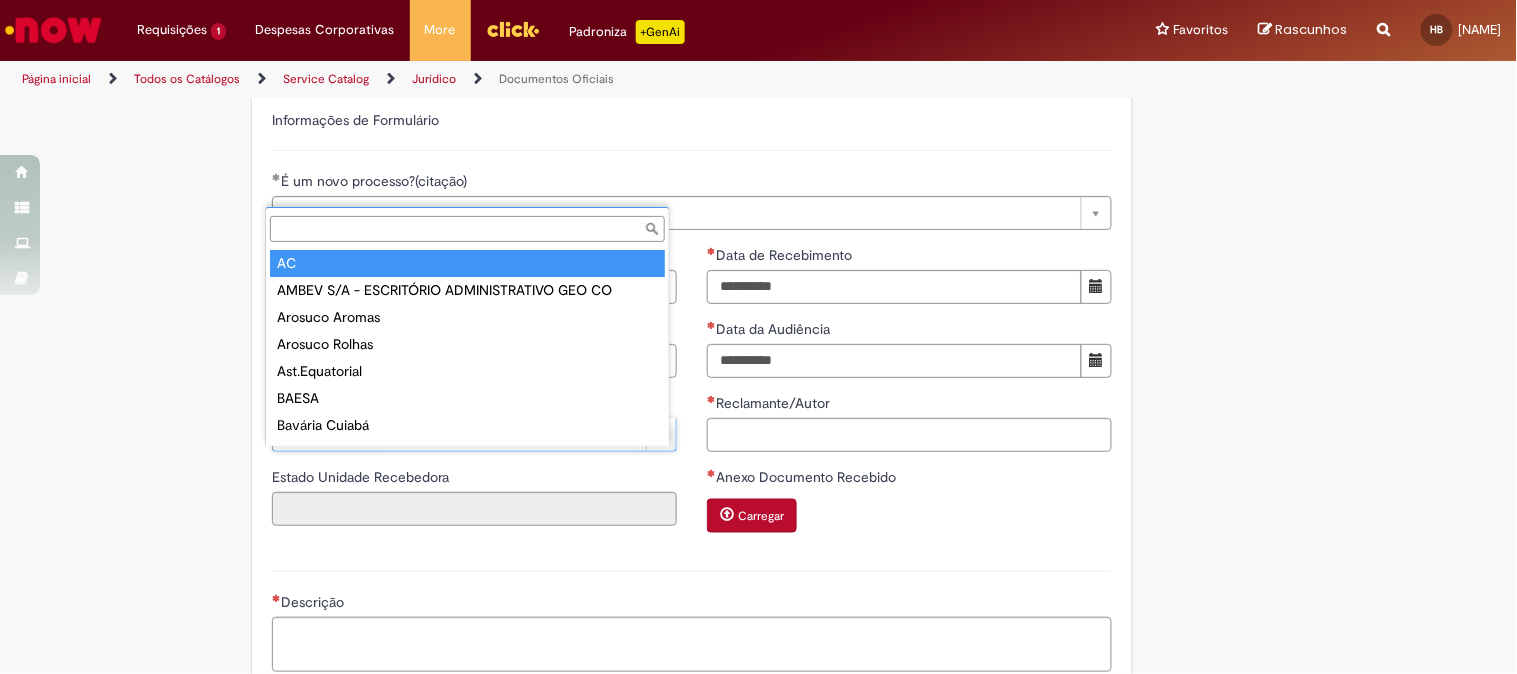 type on "*" 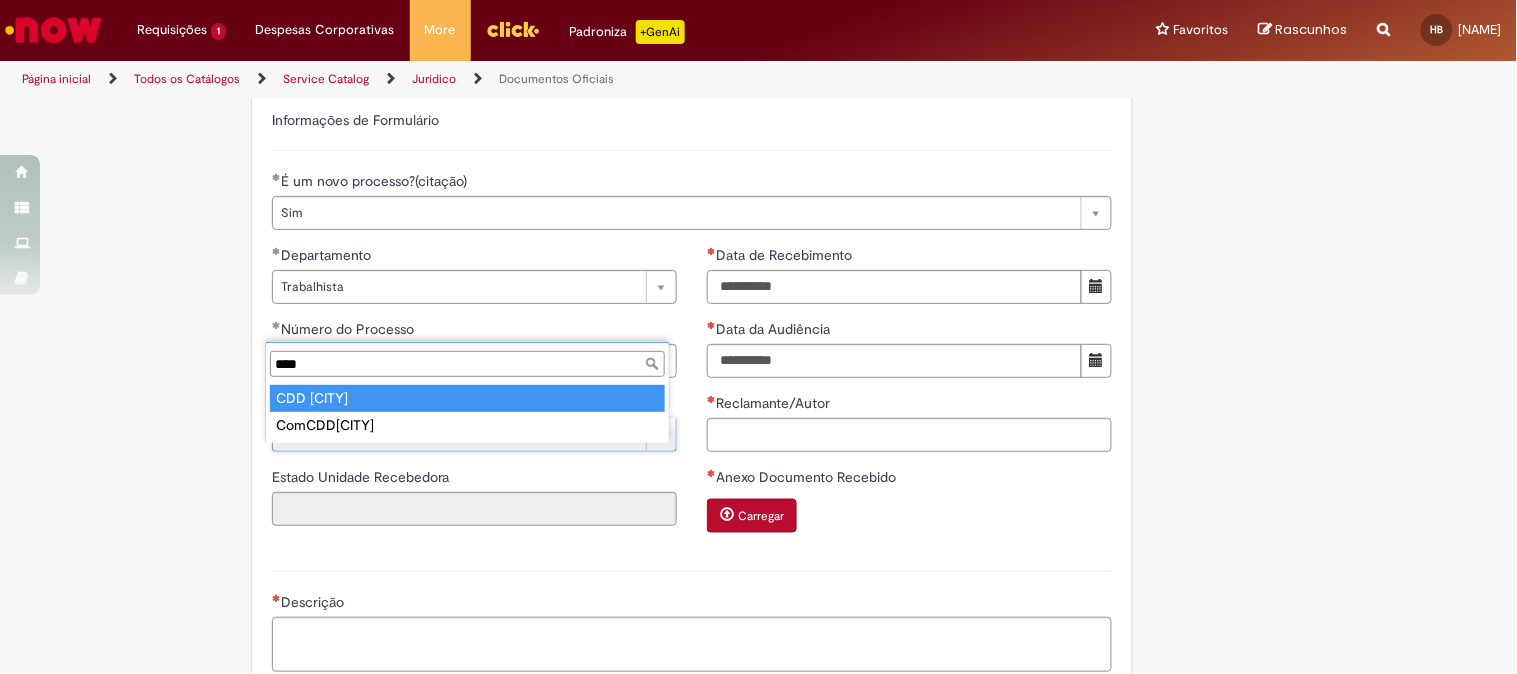 type on "****" 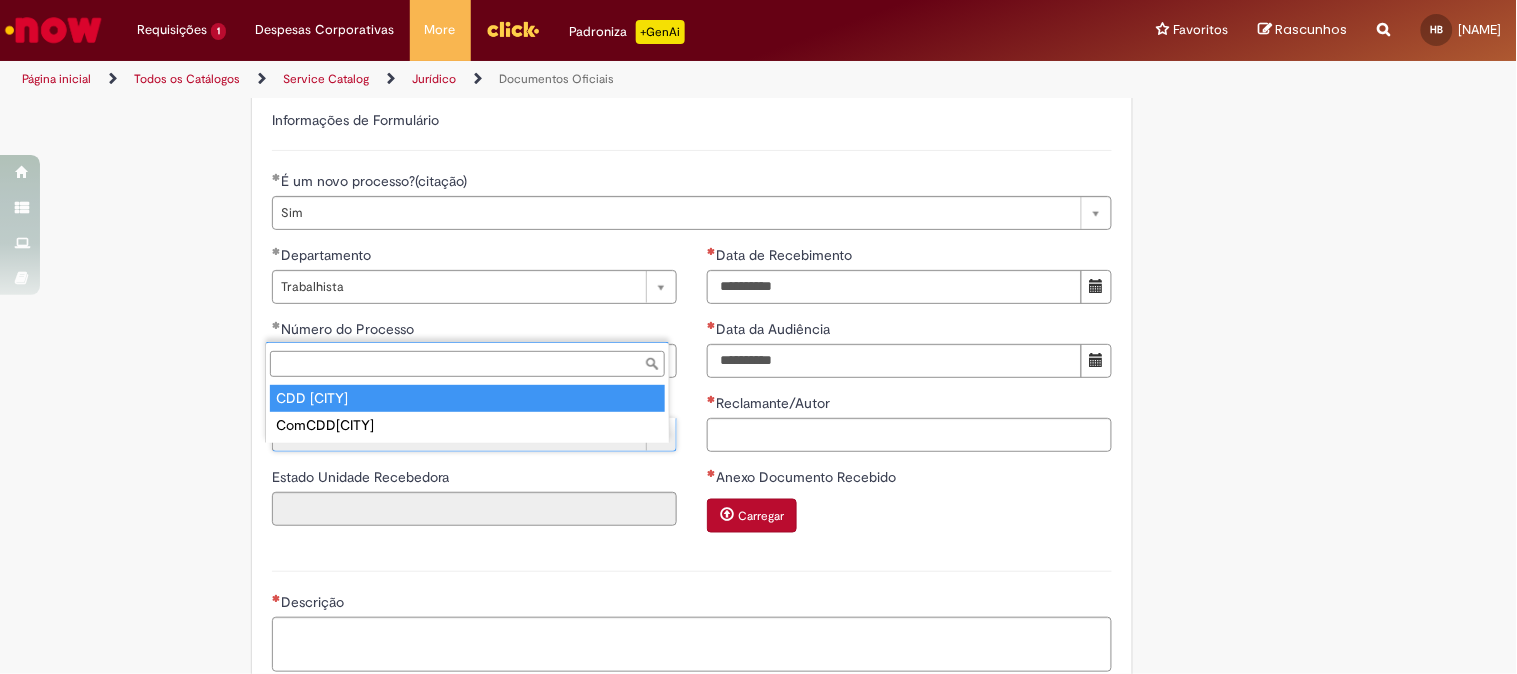 type on "**" 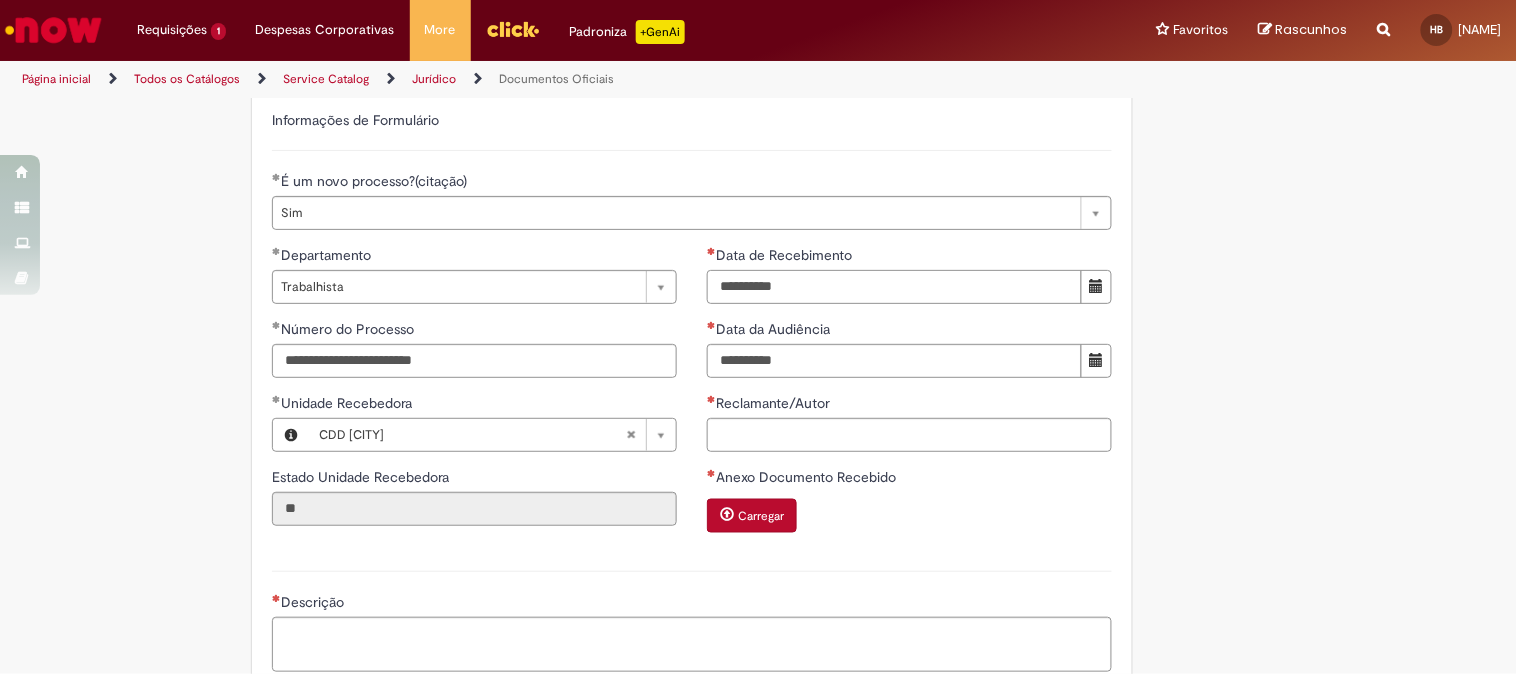 click on "Data de Recebimento" at bounding box center [894, 287] 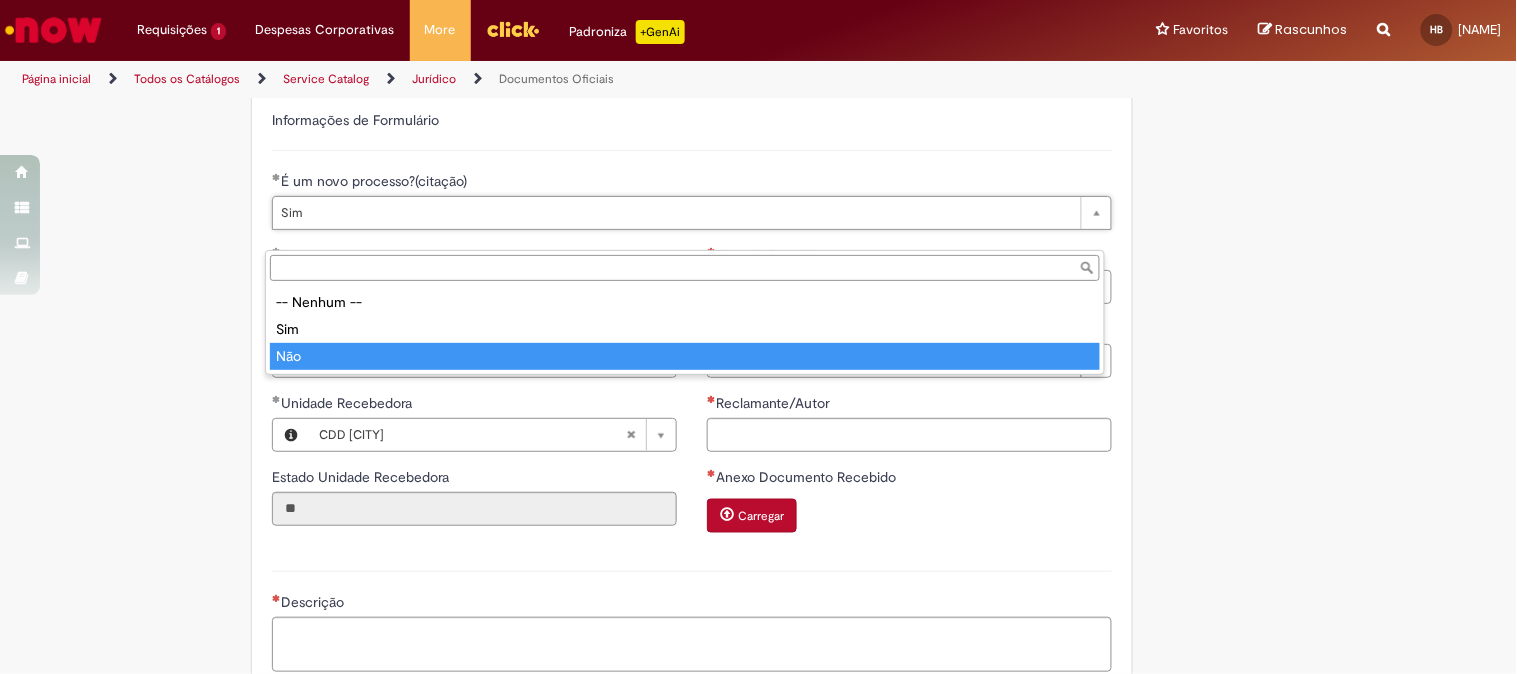 type on "***" 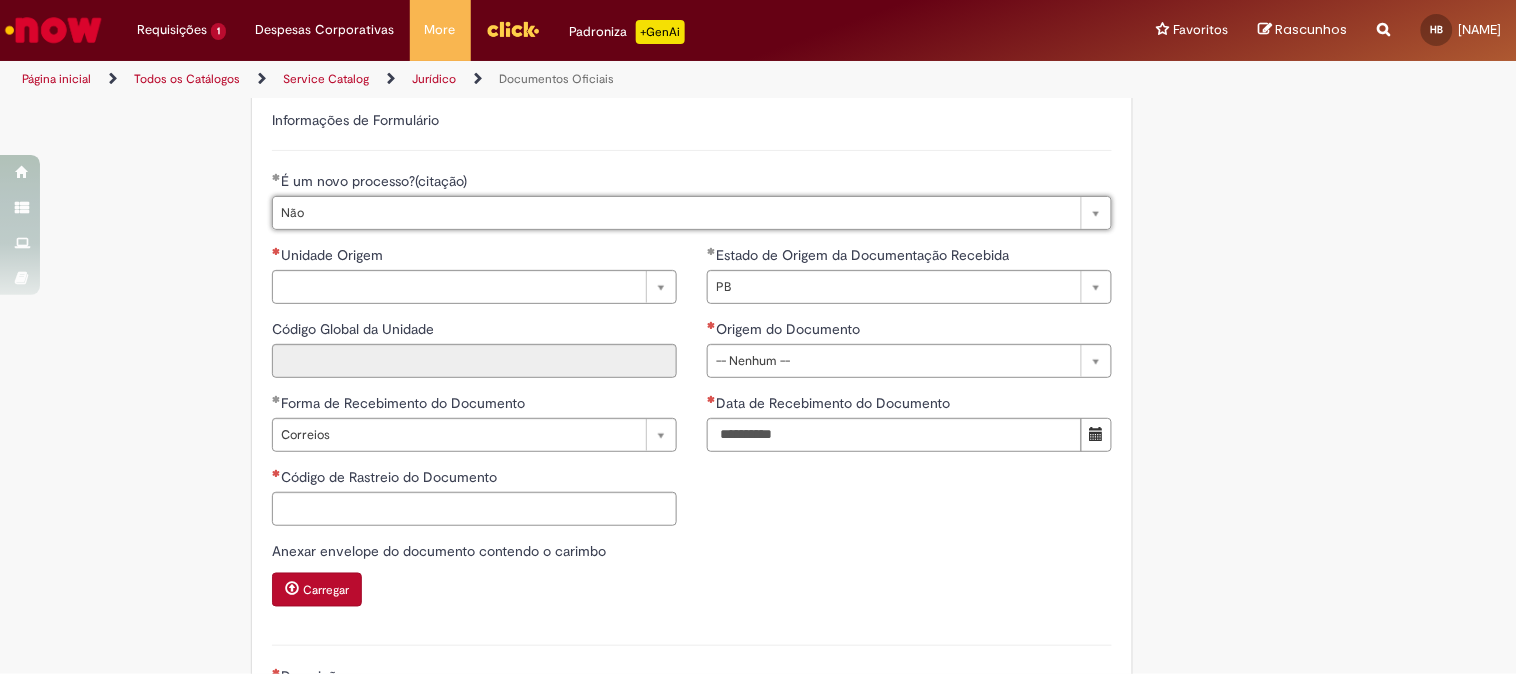 scroll, scrollTop: 0, scrollLeft: 21, axis: horizontal 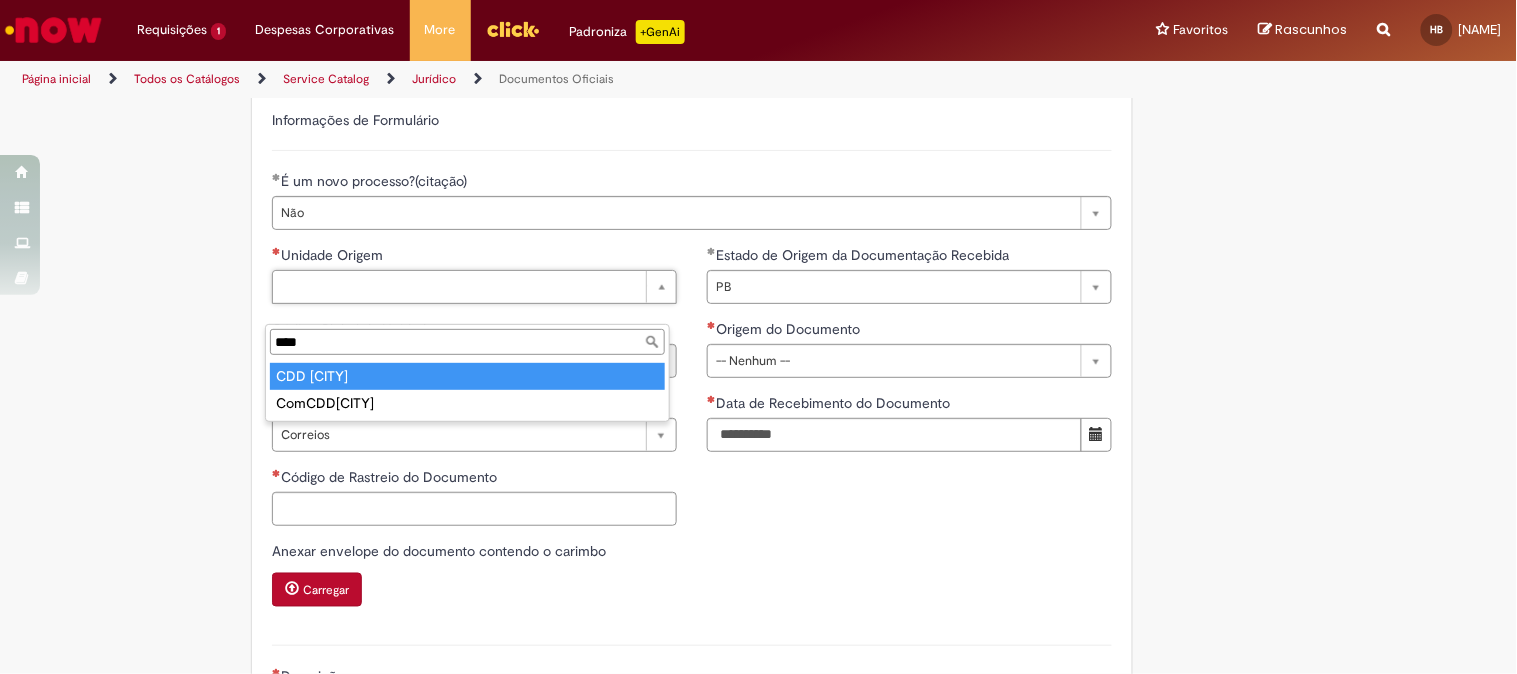 type on "****" 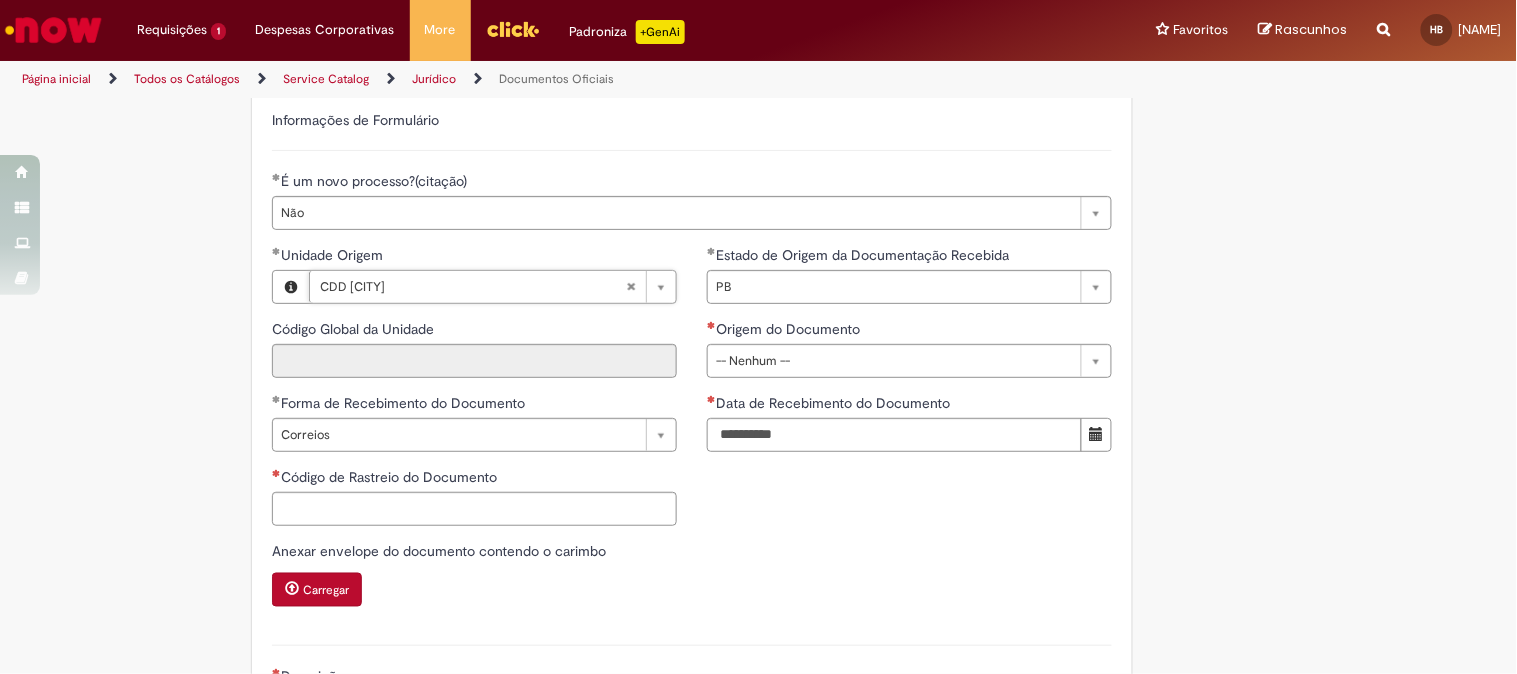 type on "****" 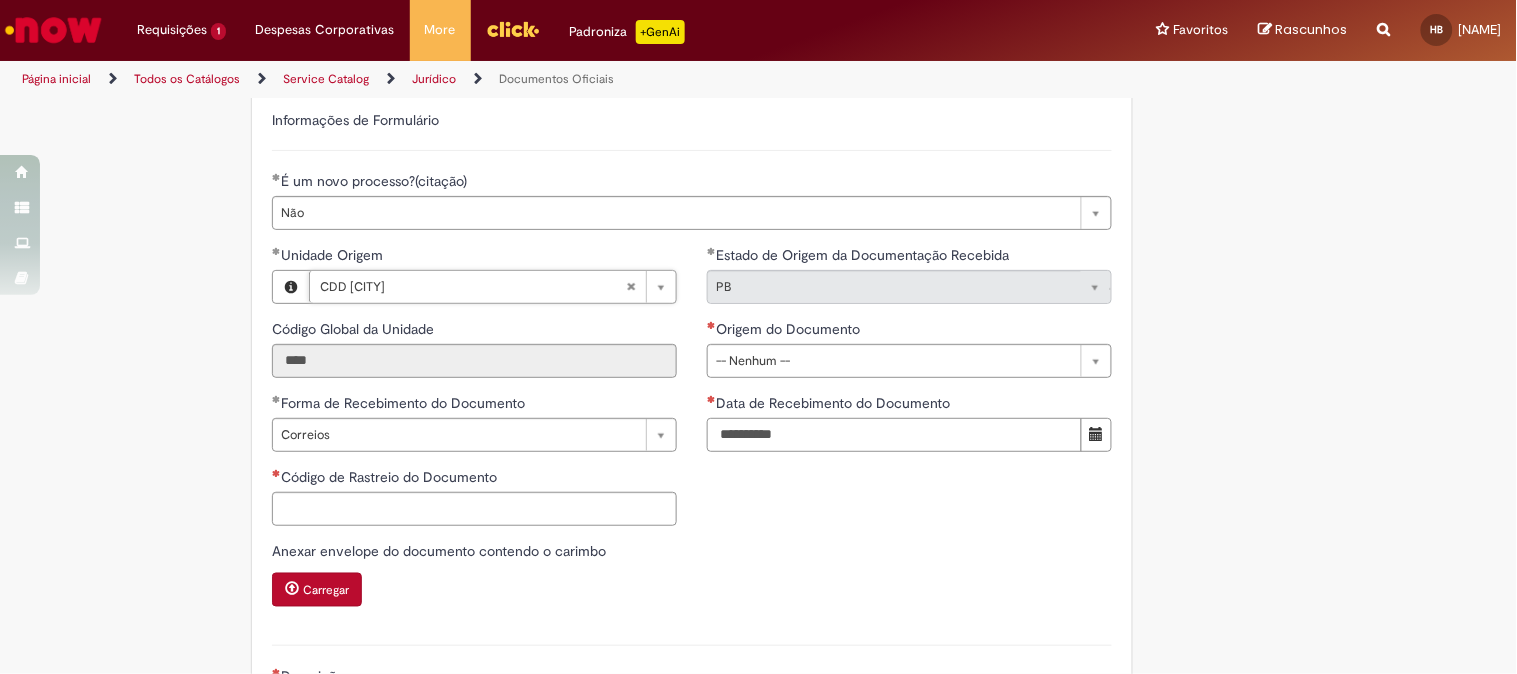 click on "Data de Recebimento do Documento" at bounding box center [894, 435] 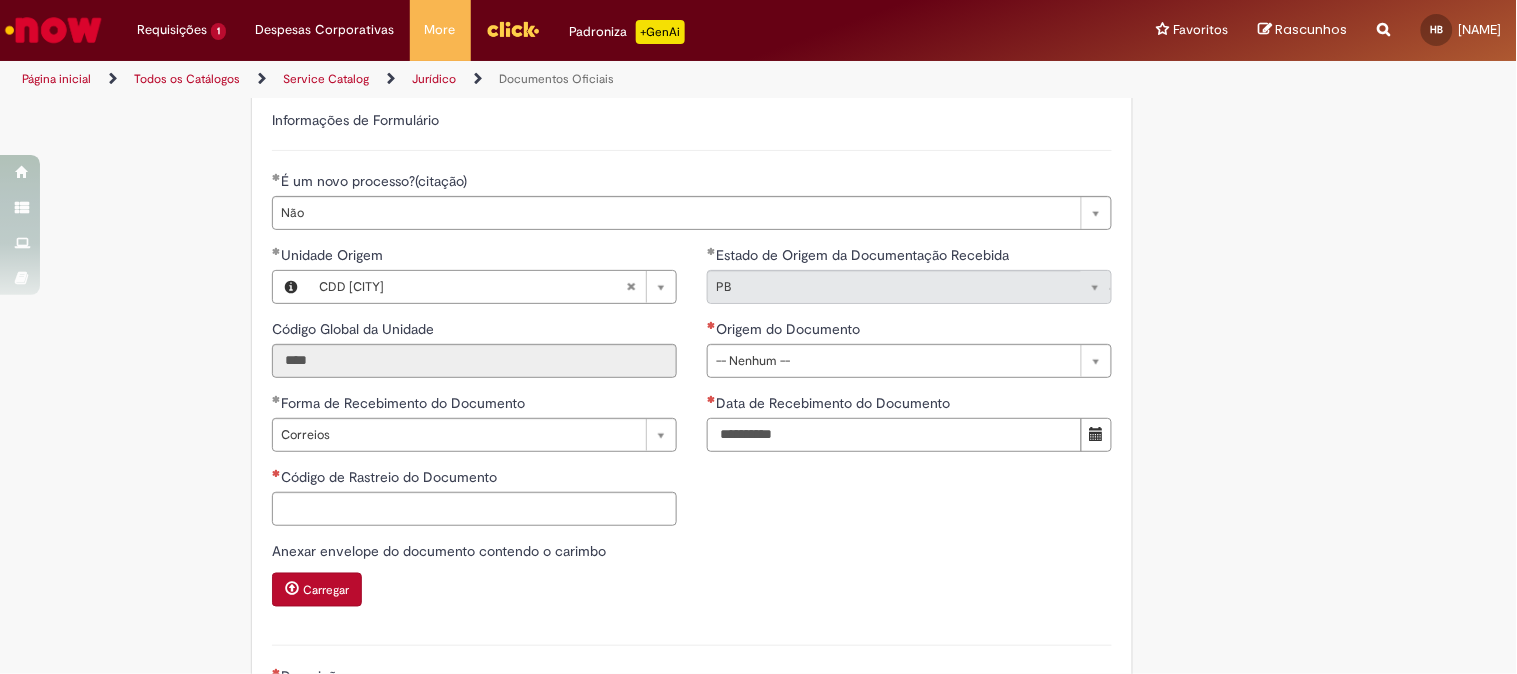 type on "**********" 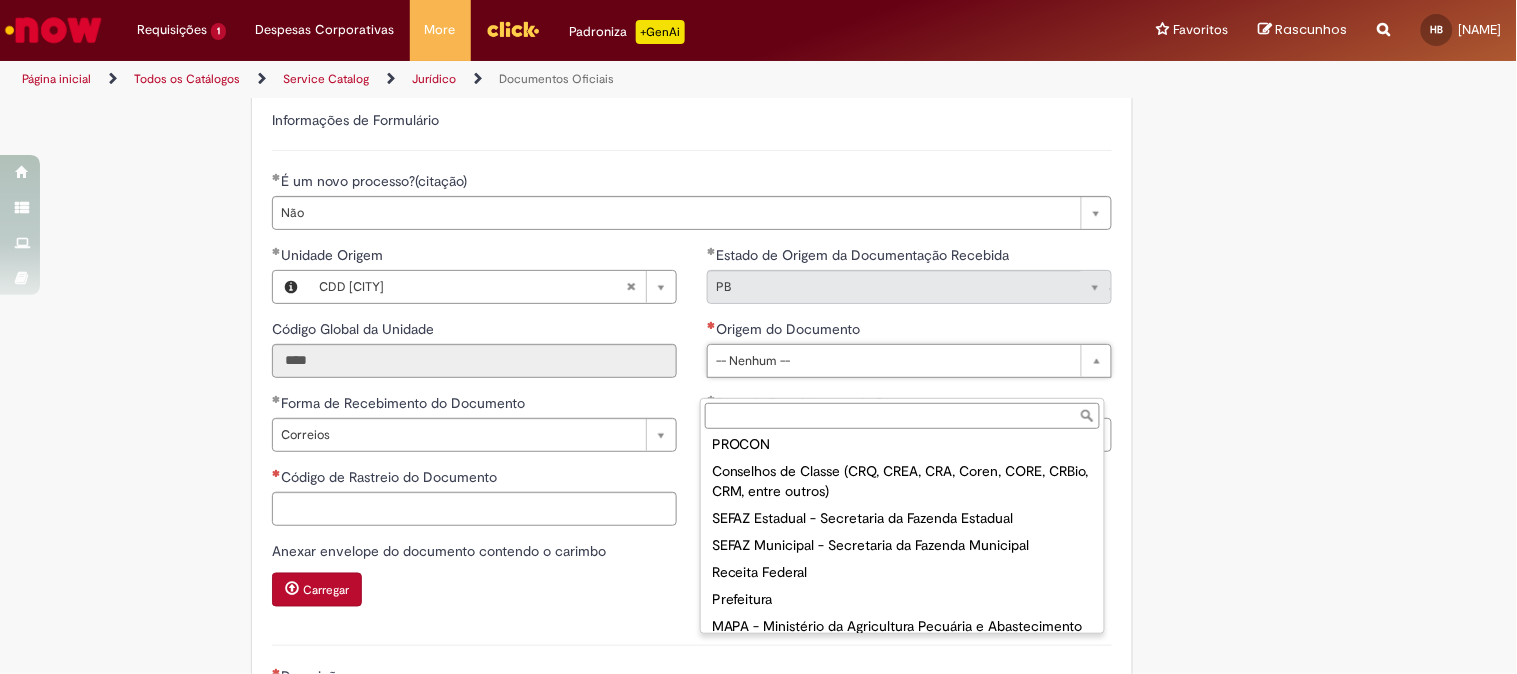 scroll, scrollTop: 0, scrollLeft: 0, axis: both 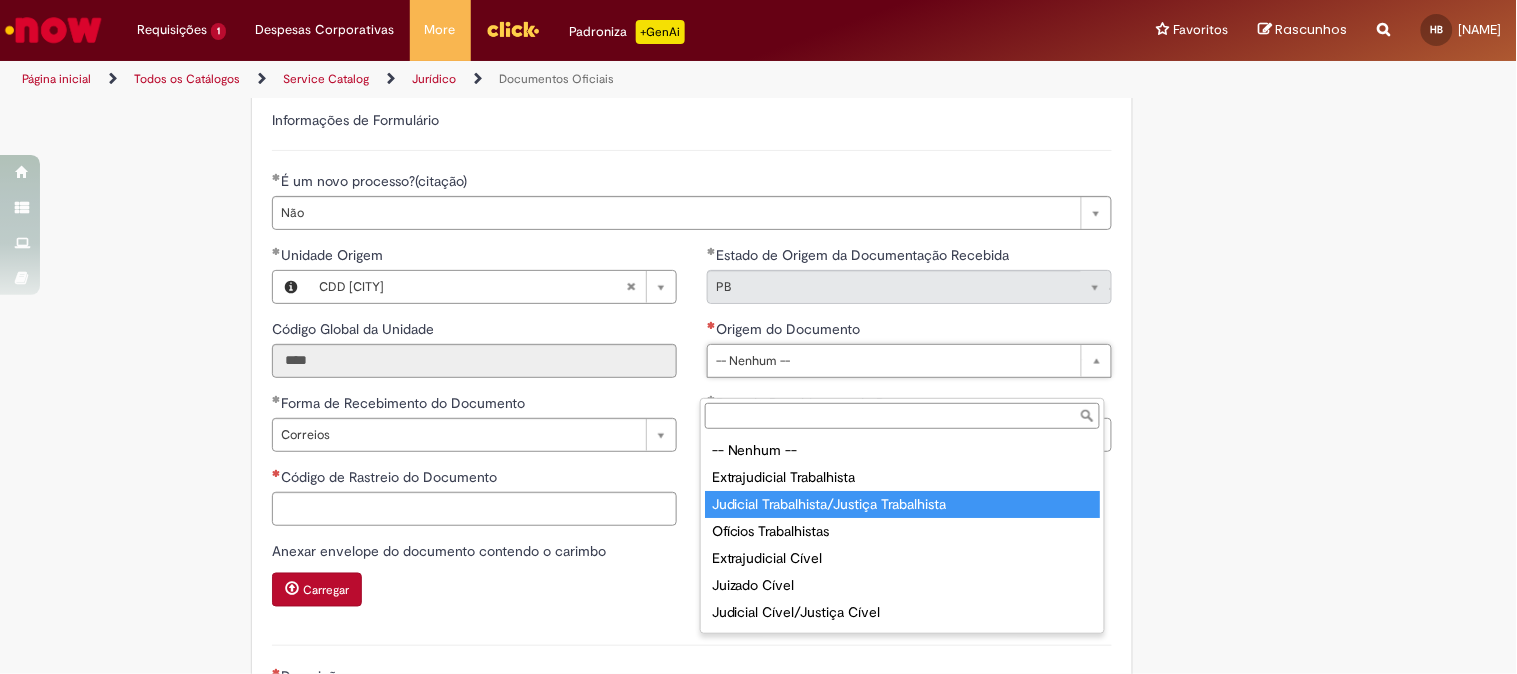 type on "**********" 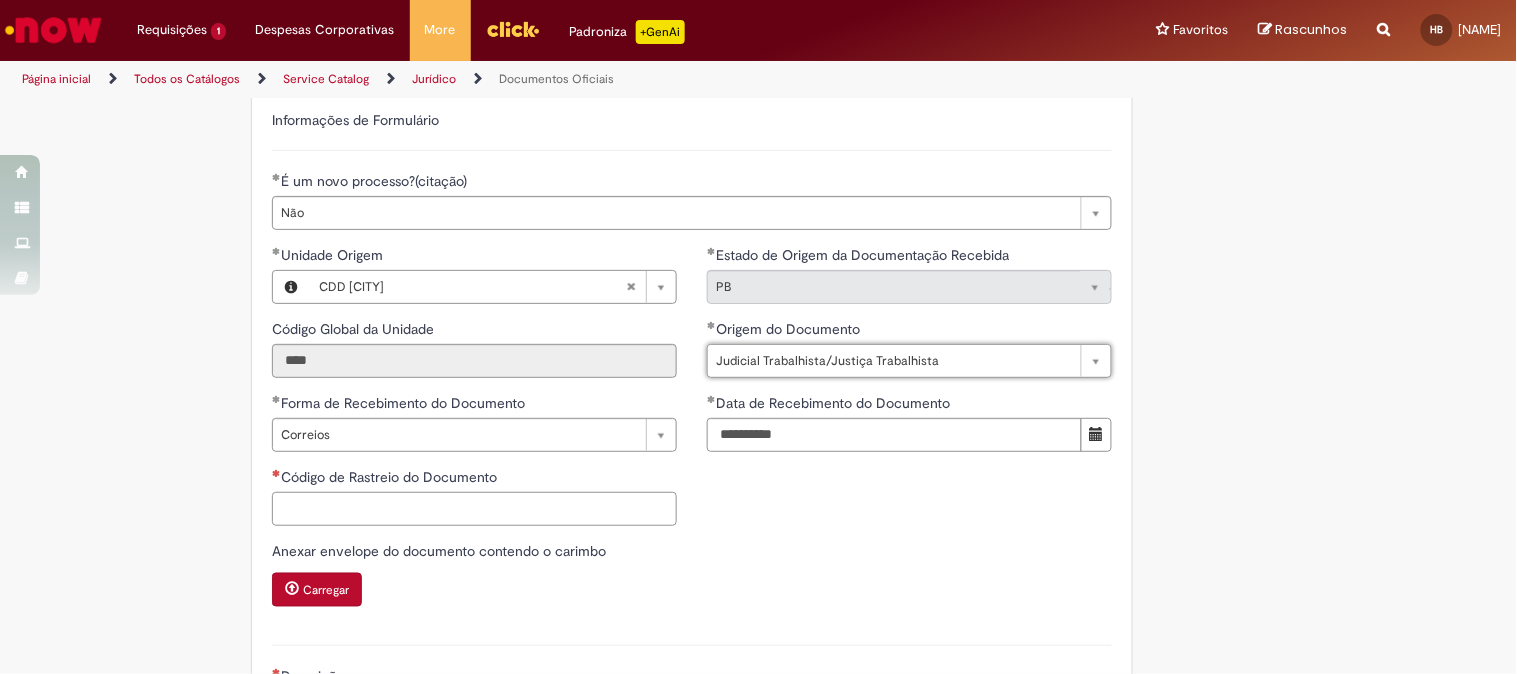 click on "Código de Rastreio do Documento" at bounding box center [474, 509] 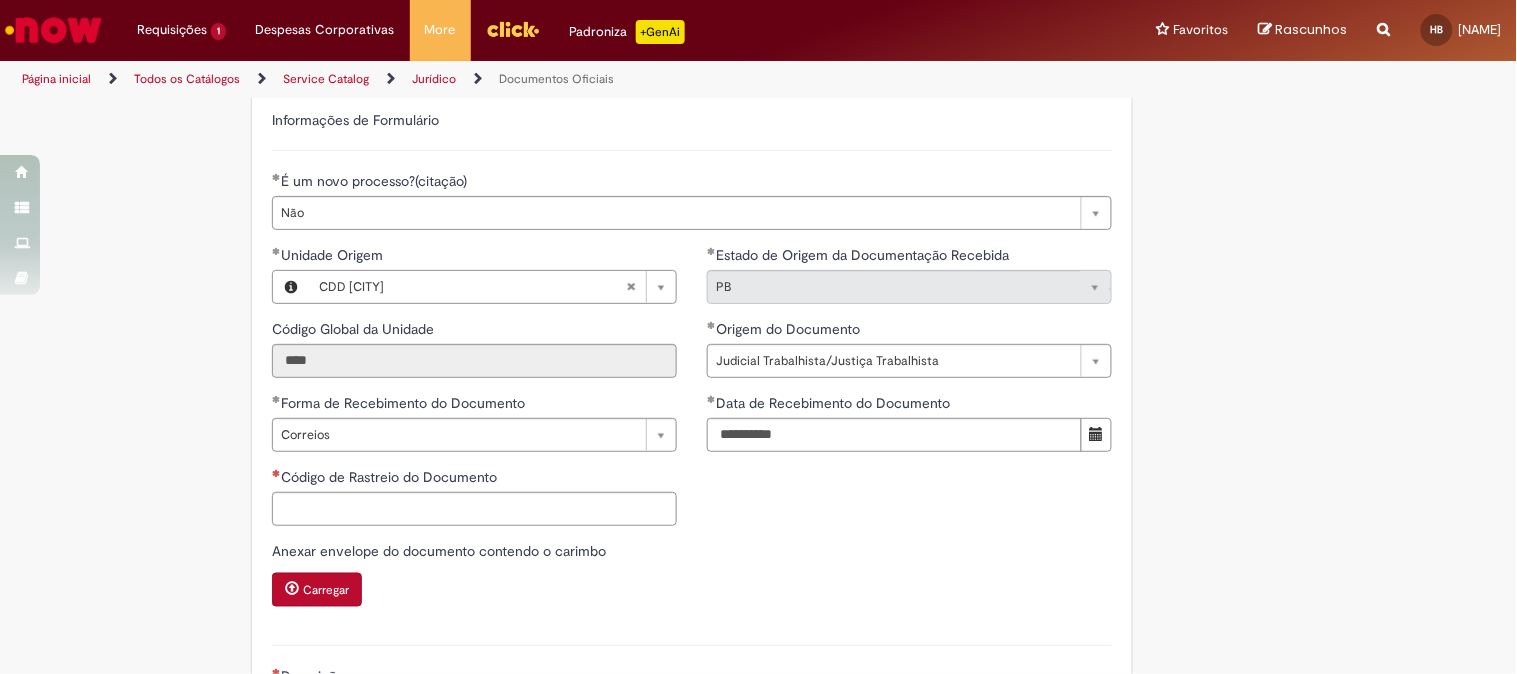 click on "É um novo processo?(citação)" at bounding box center [692, 183] 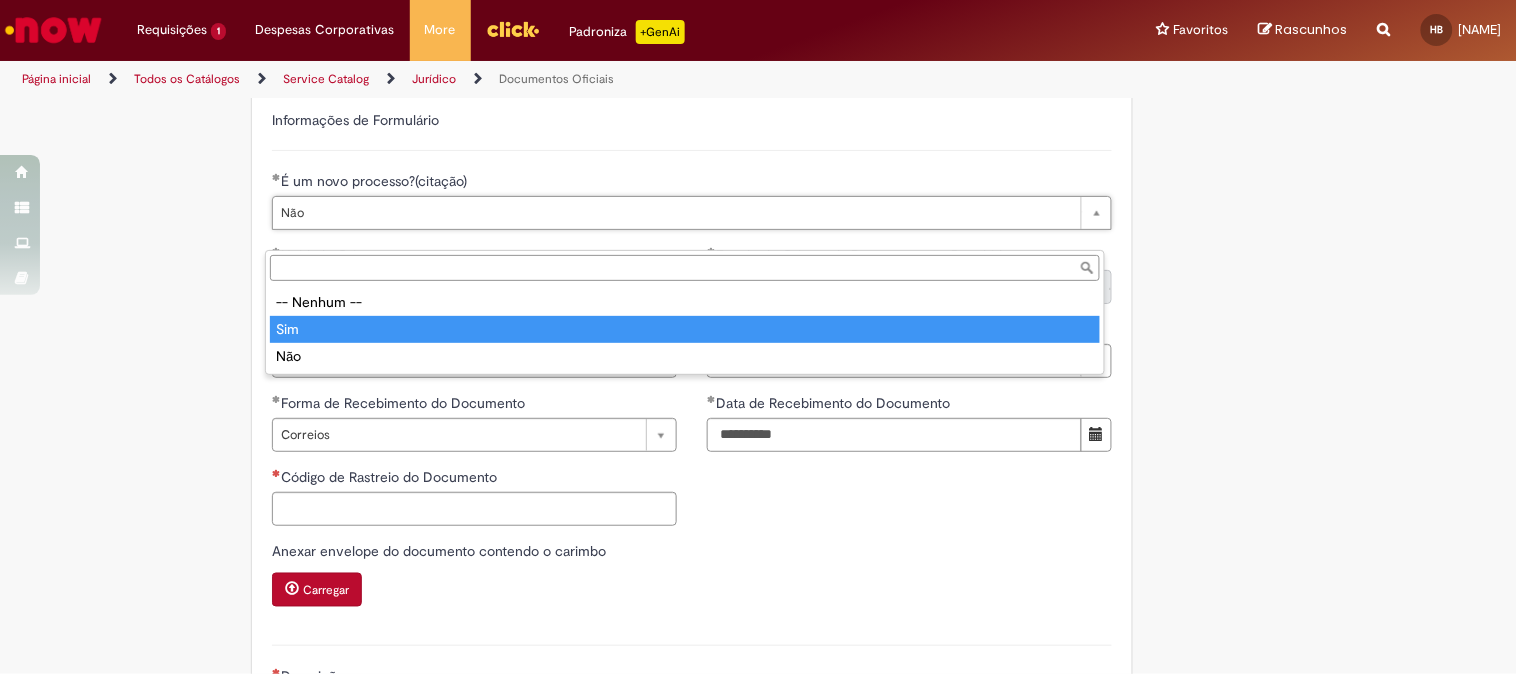 type on "***" 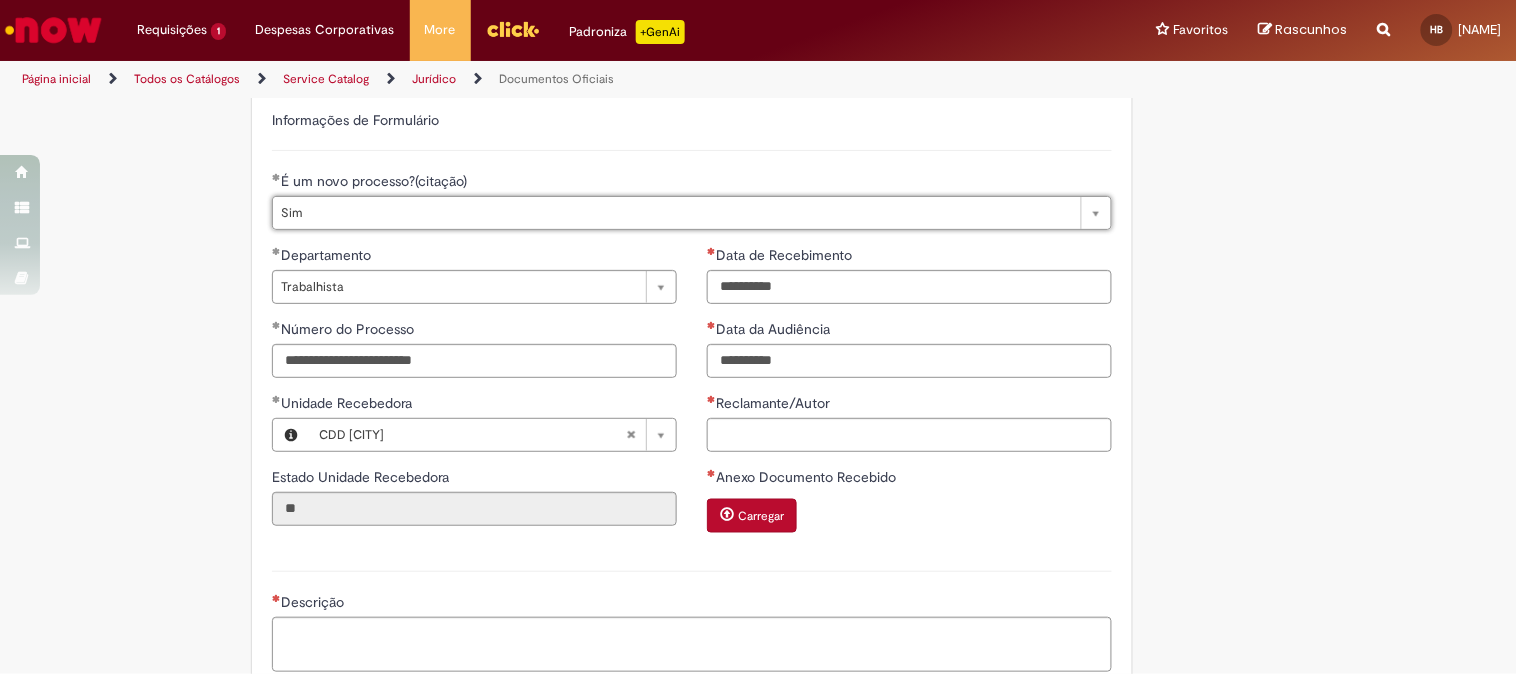 scroll, scrollTop: 0, scrollLeft: 22, axis: horizontal 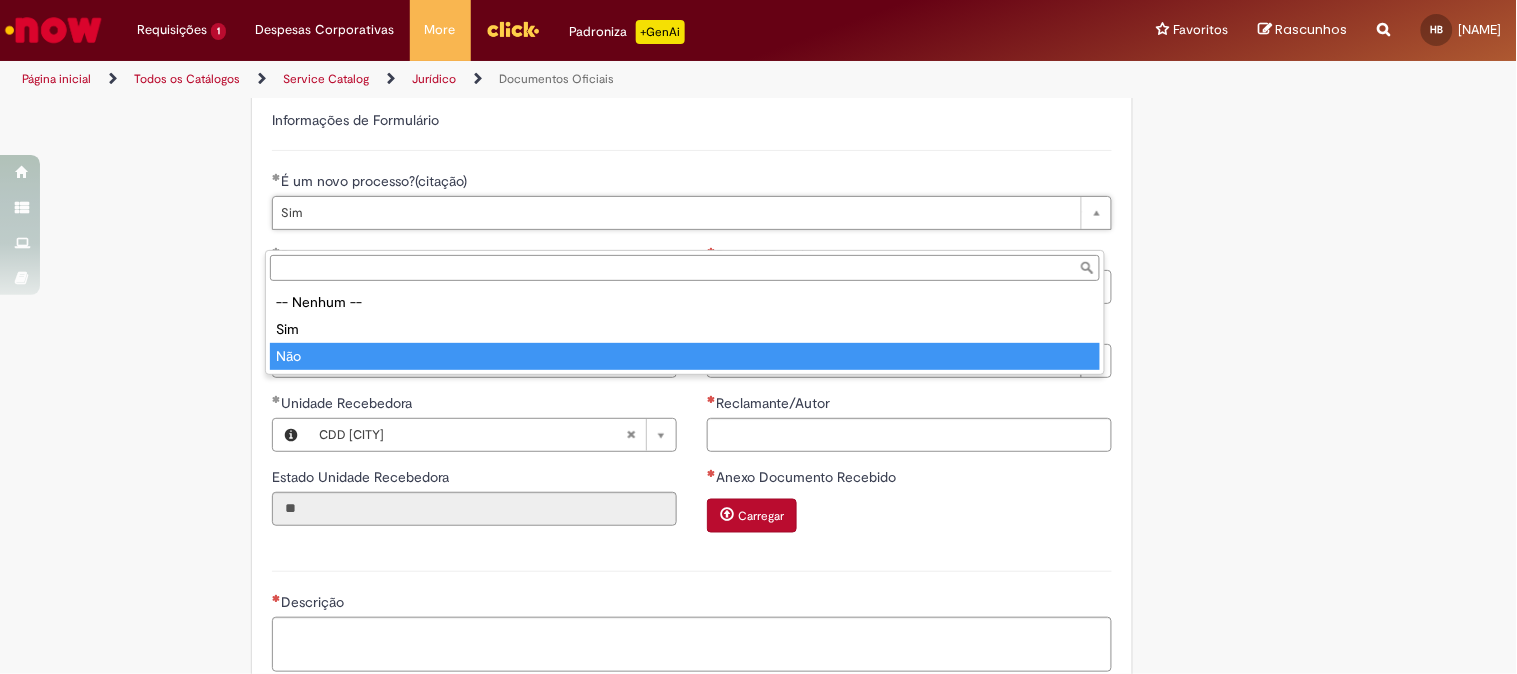 type on "***" 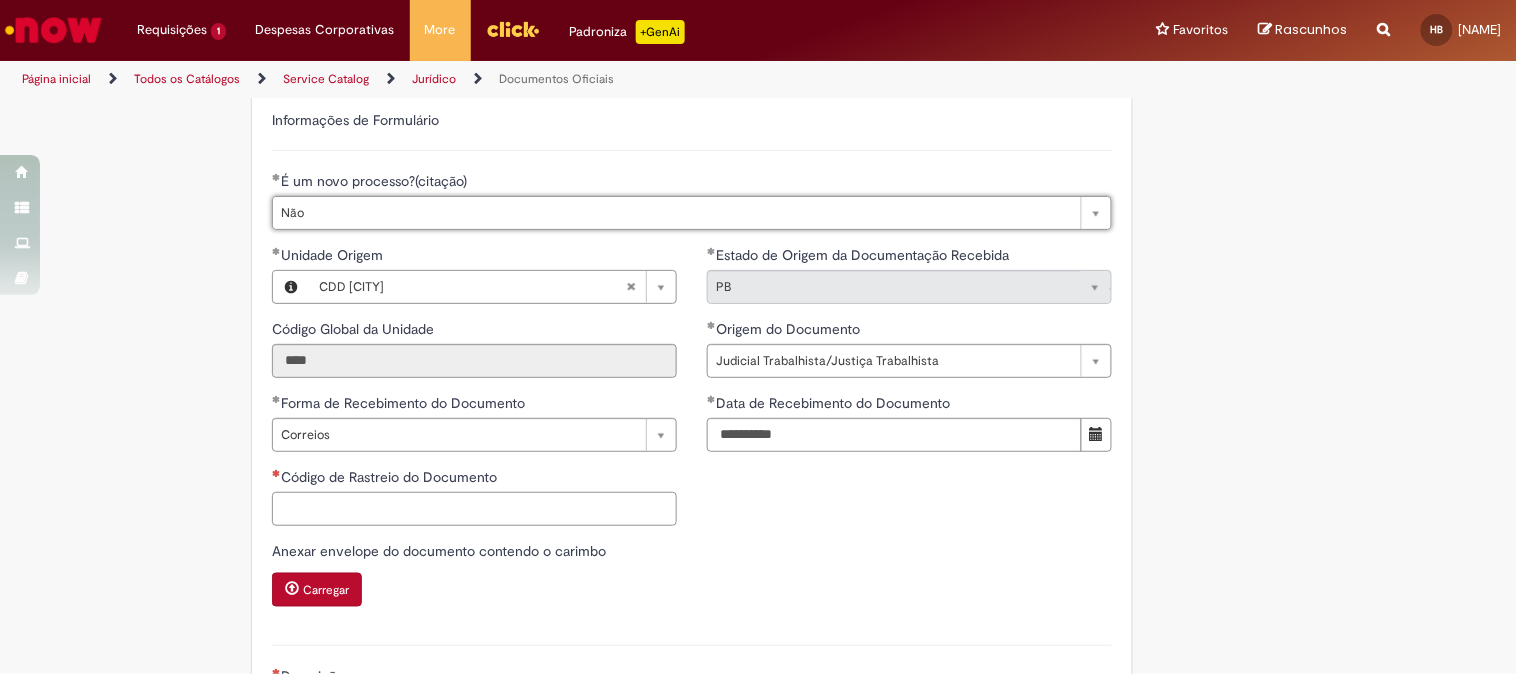 scroll, scrollTop: 0, scrollLeft: 0, axis: both 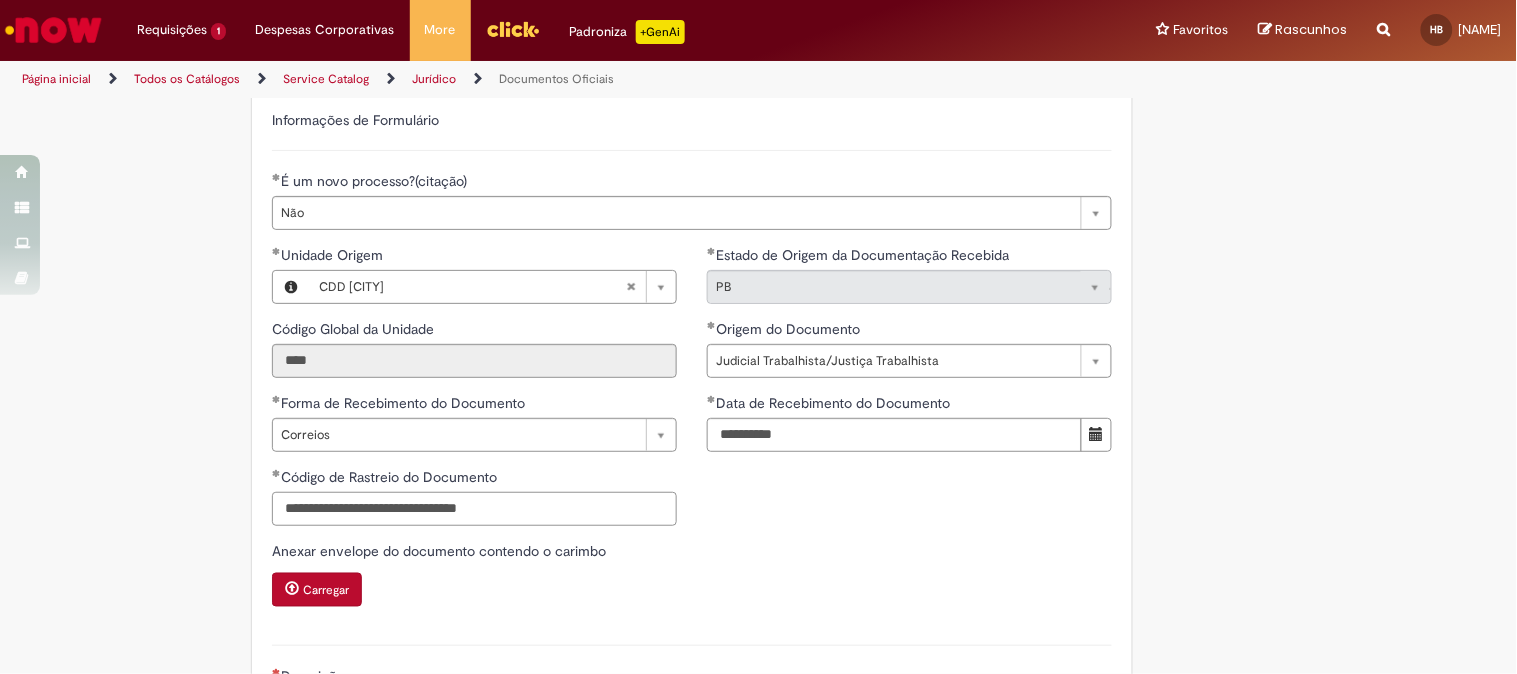 type on "**********" 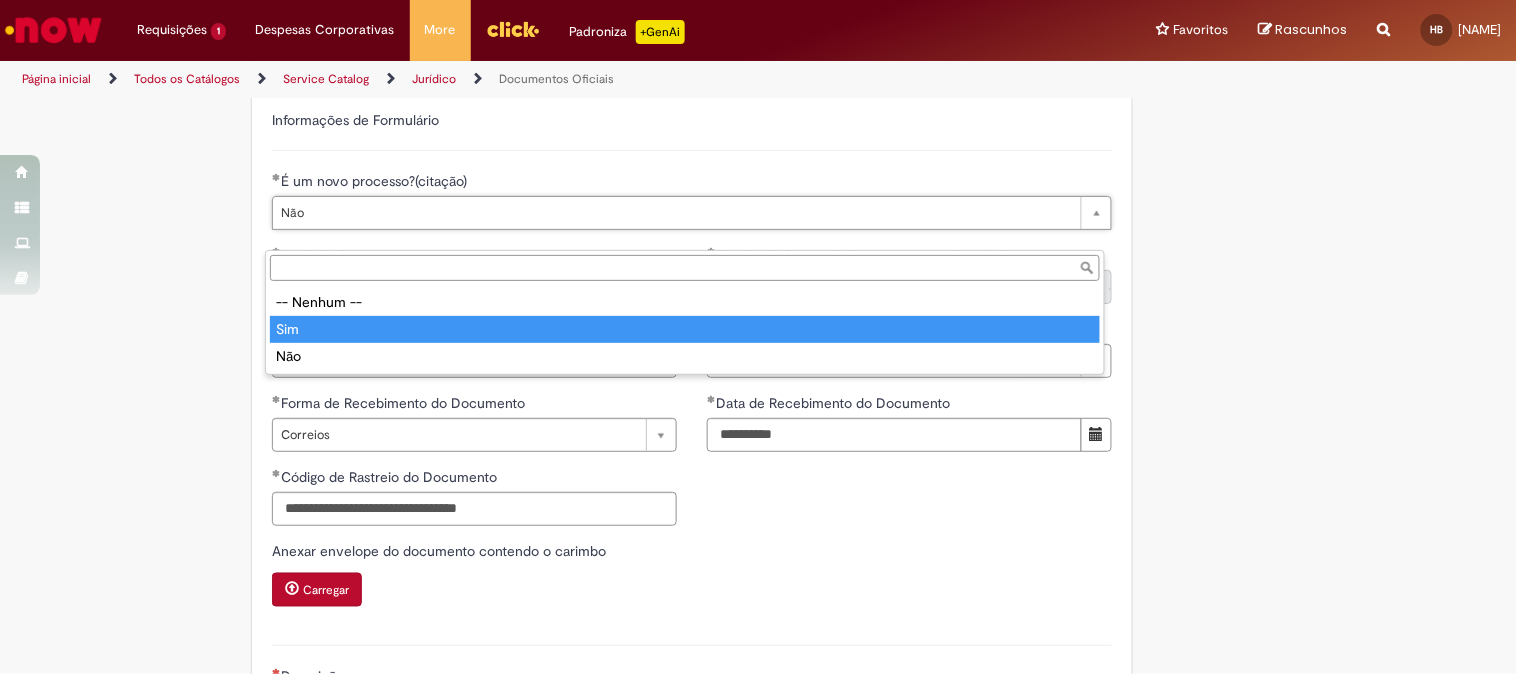 type on "***" 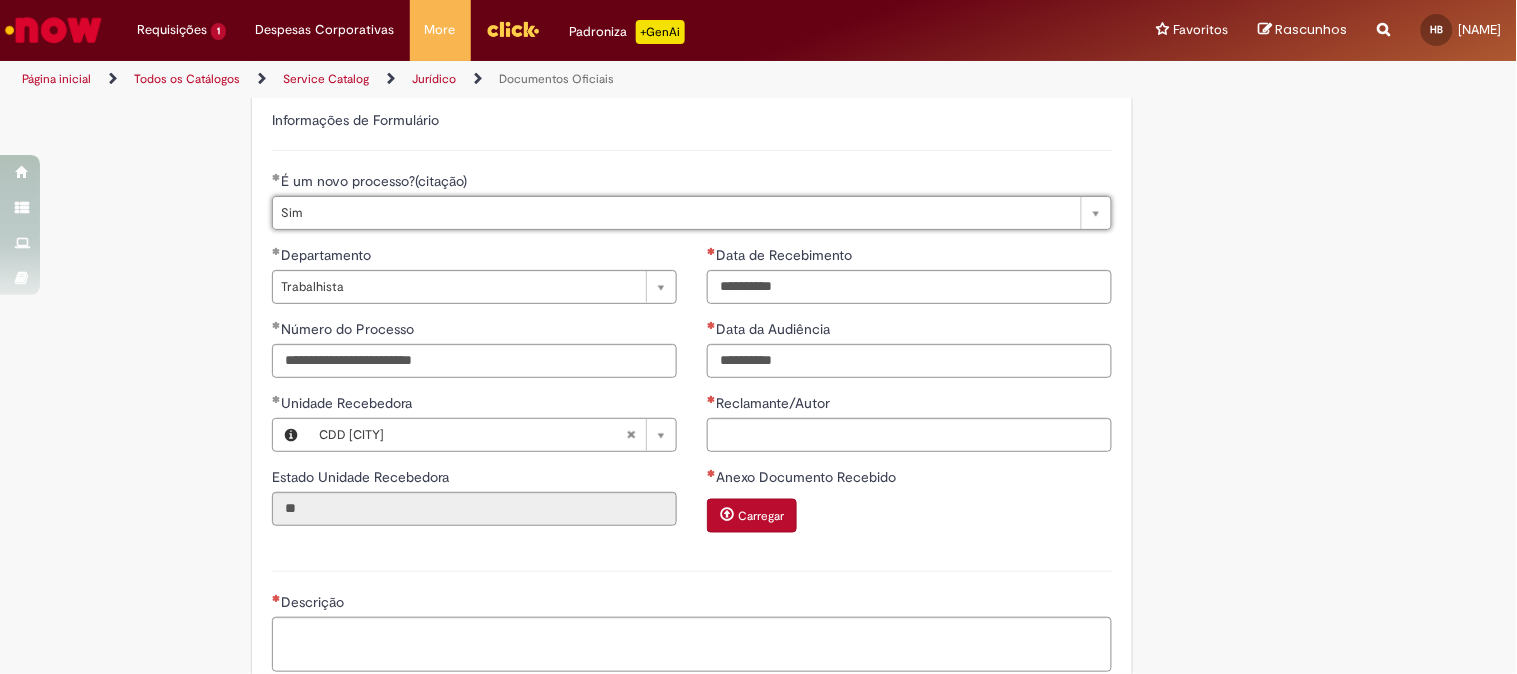 scroll, scrollTop: 0, scrollLeft: 22, axis: horizontal 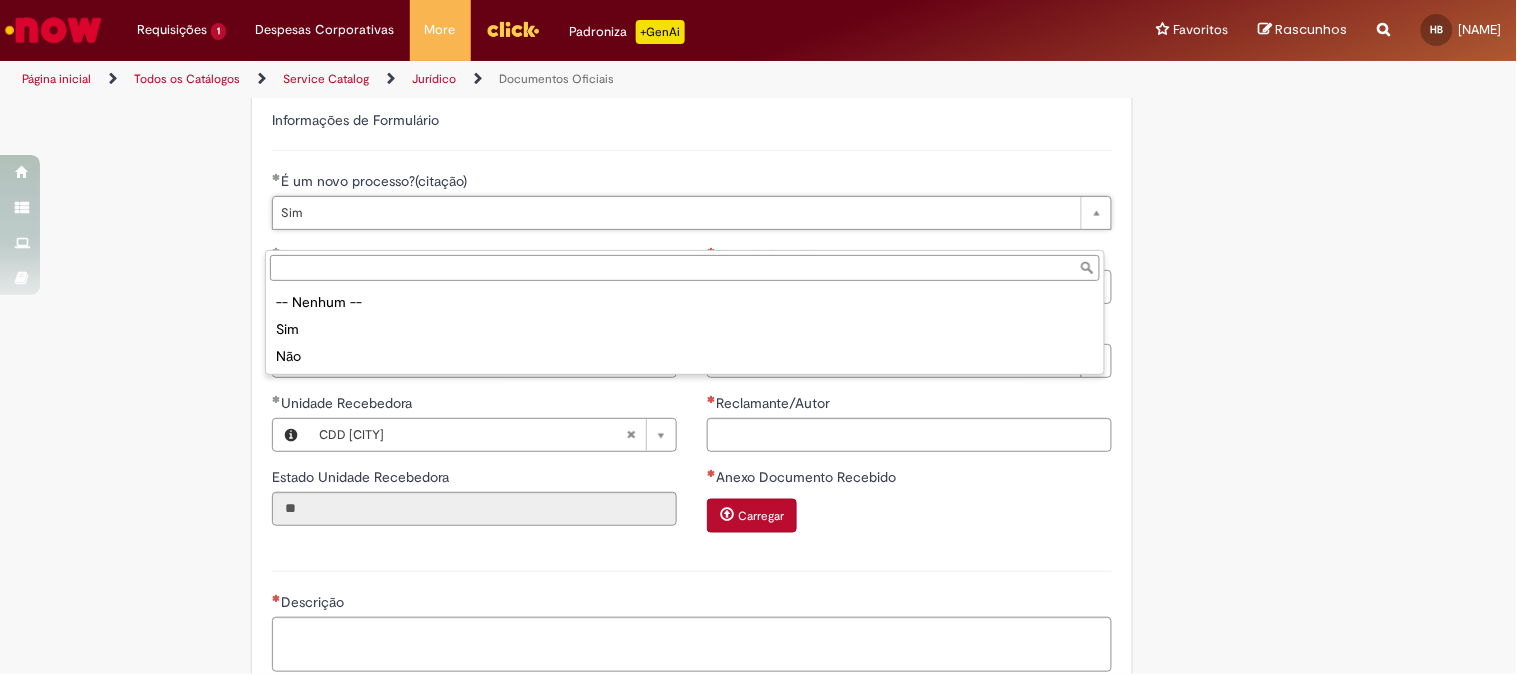 type on "***" 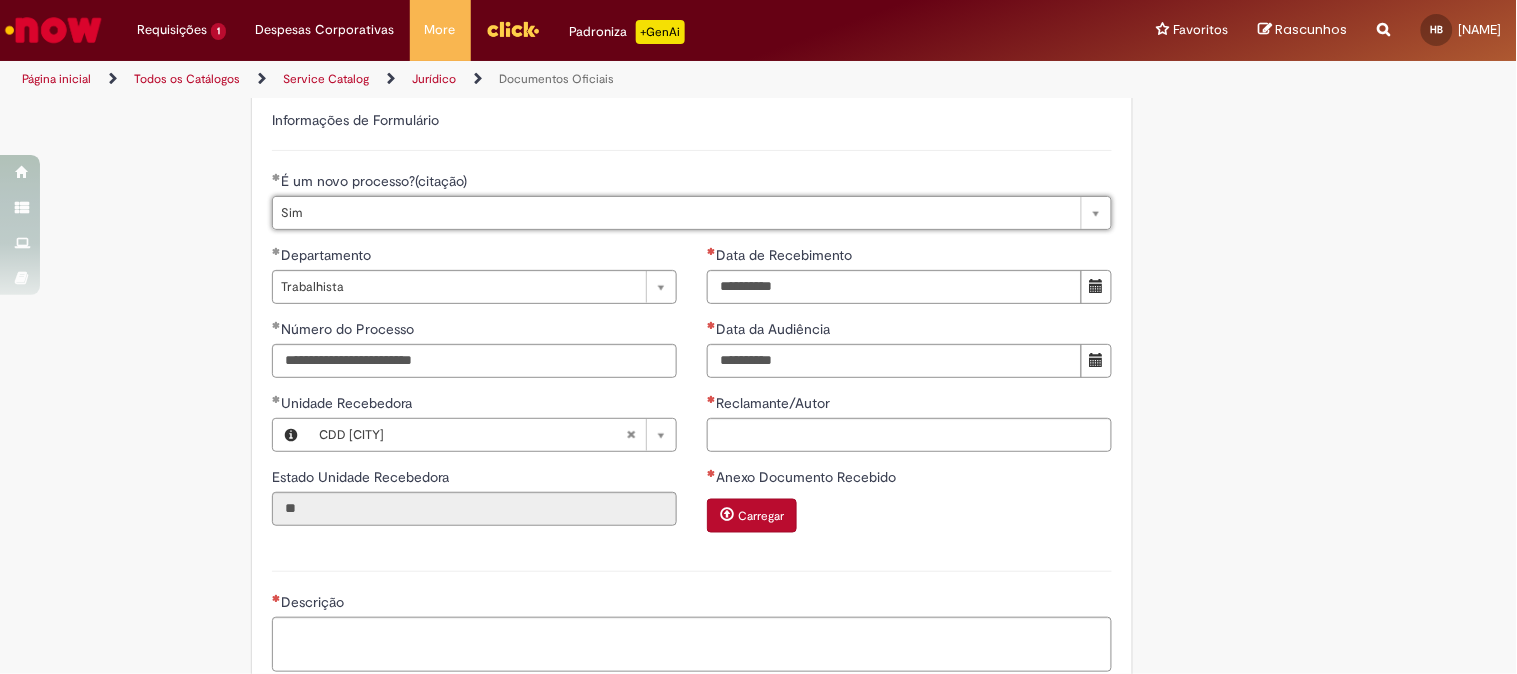 scroll, scrollTop: 0, scrollLeft: 0, axis: both 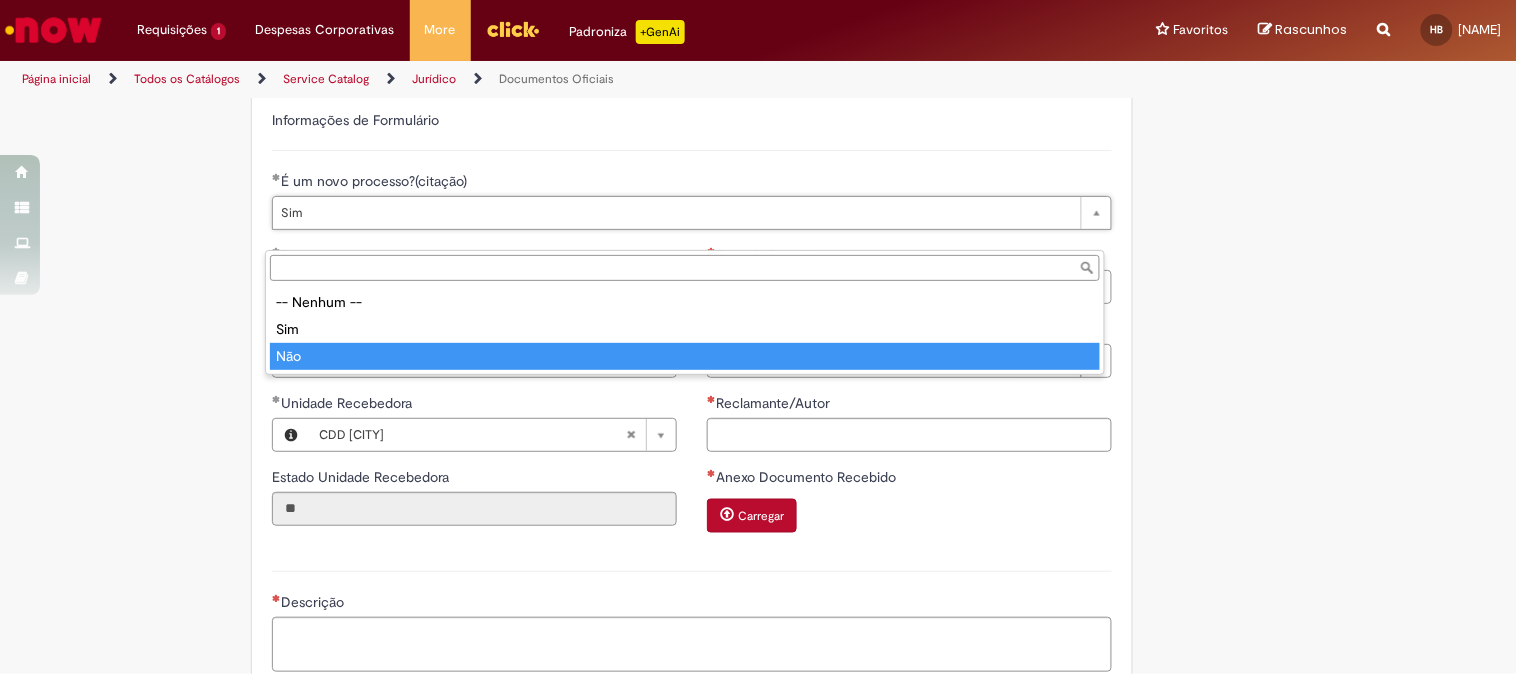 type on "***" 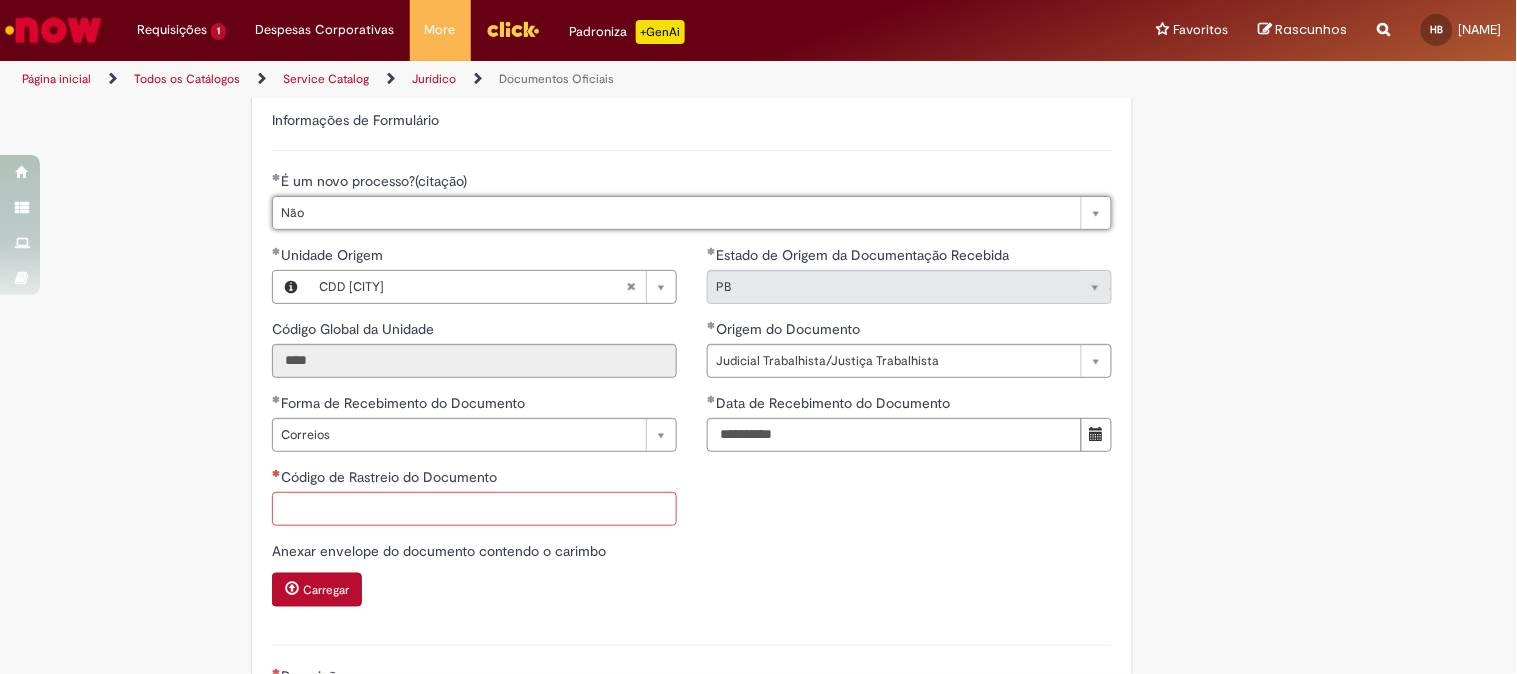 scroll, scrollTop: 0, scrollLeft: 21, axis: horizontal 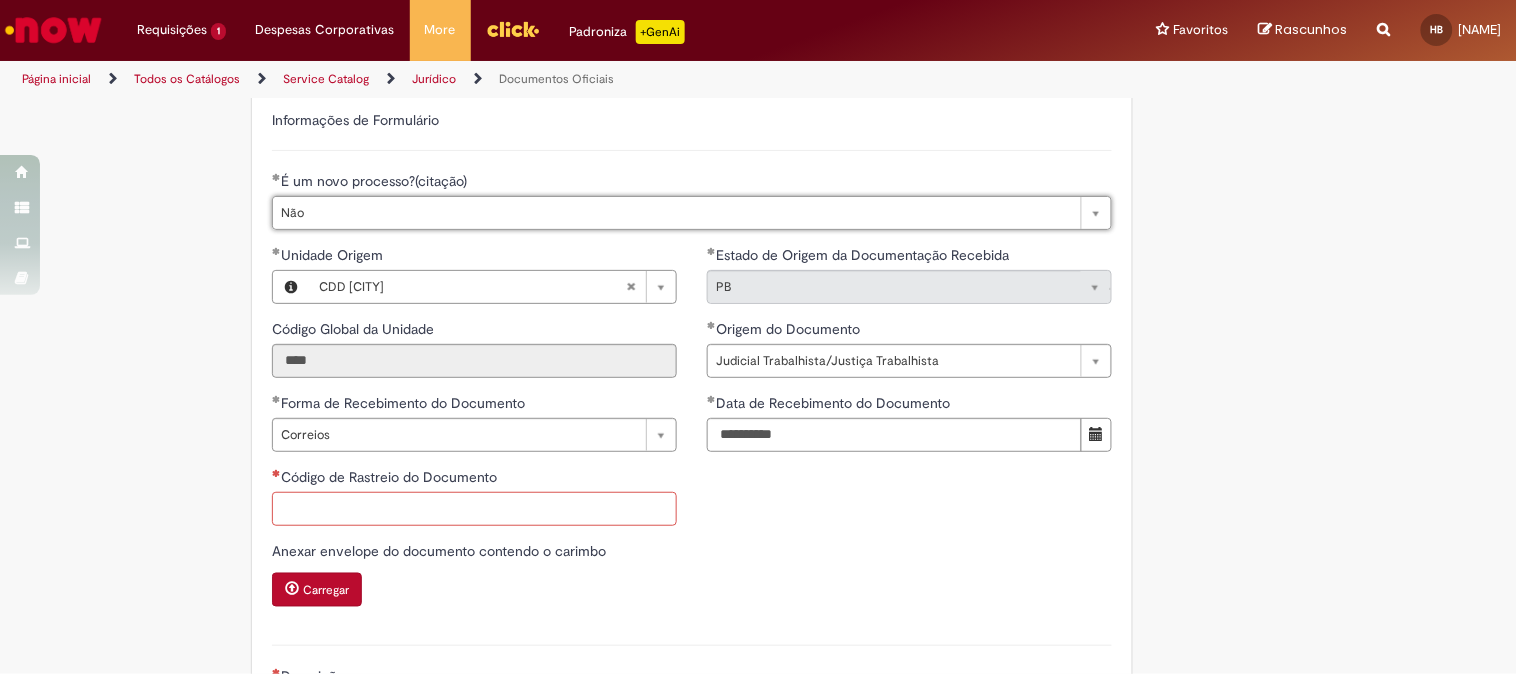 click on "Código de Rastreio do Documento" at bounding box center (474, 509) 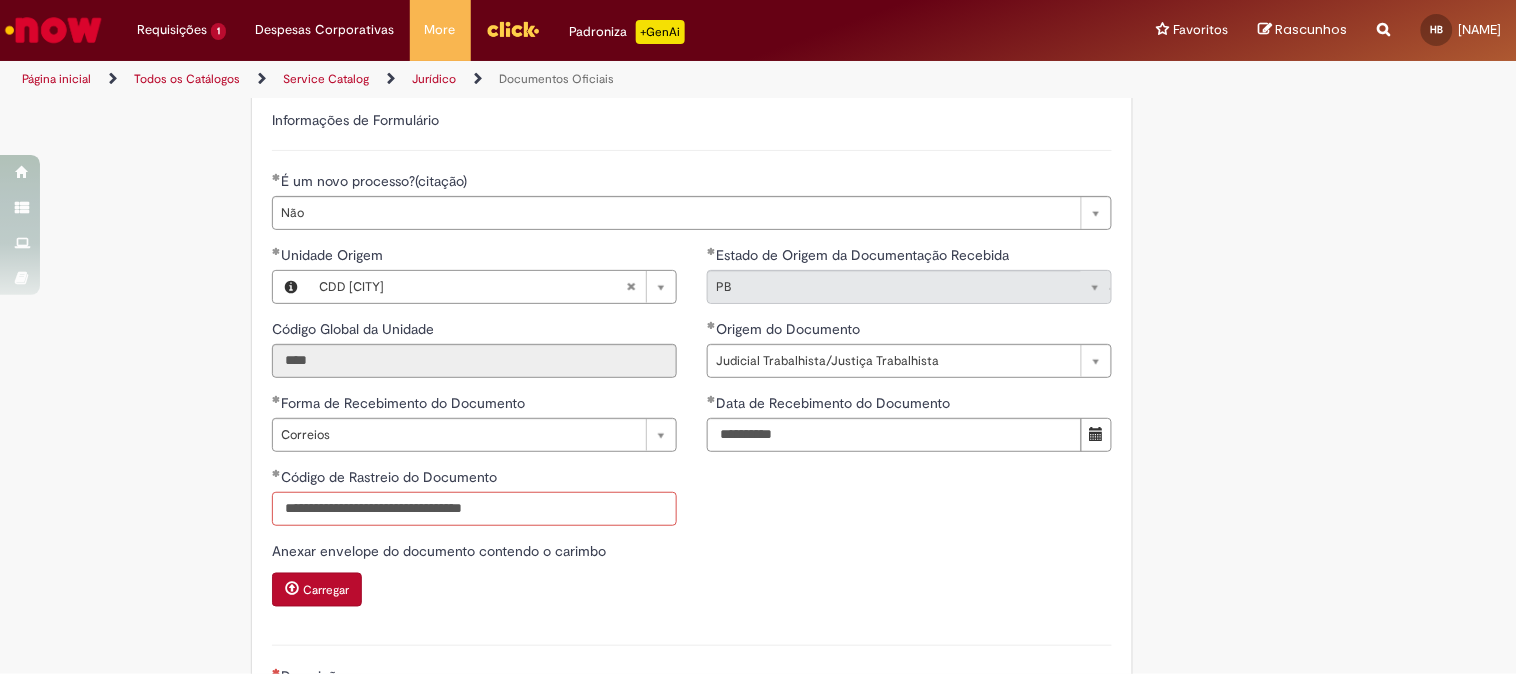 type on "**********" 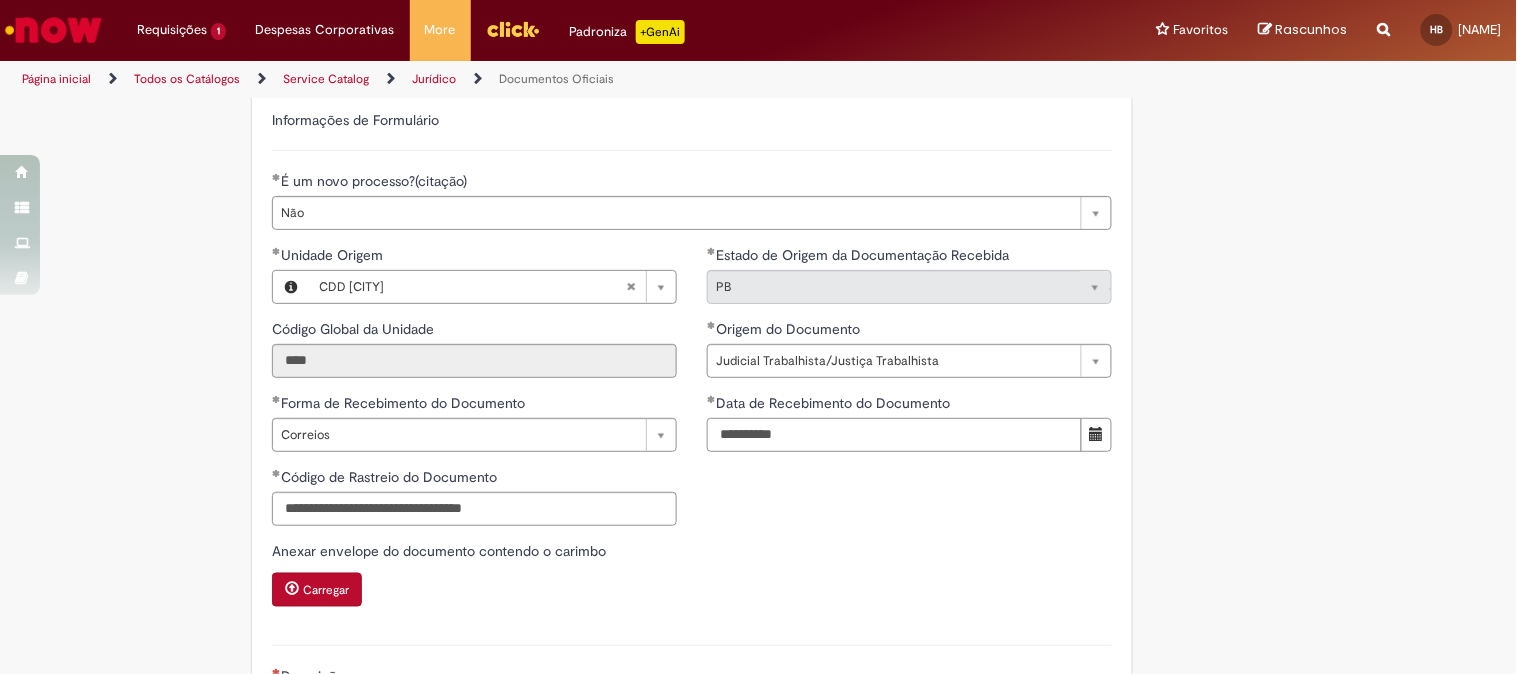 click on "**********" at bounding box center (894, 435) 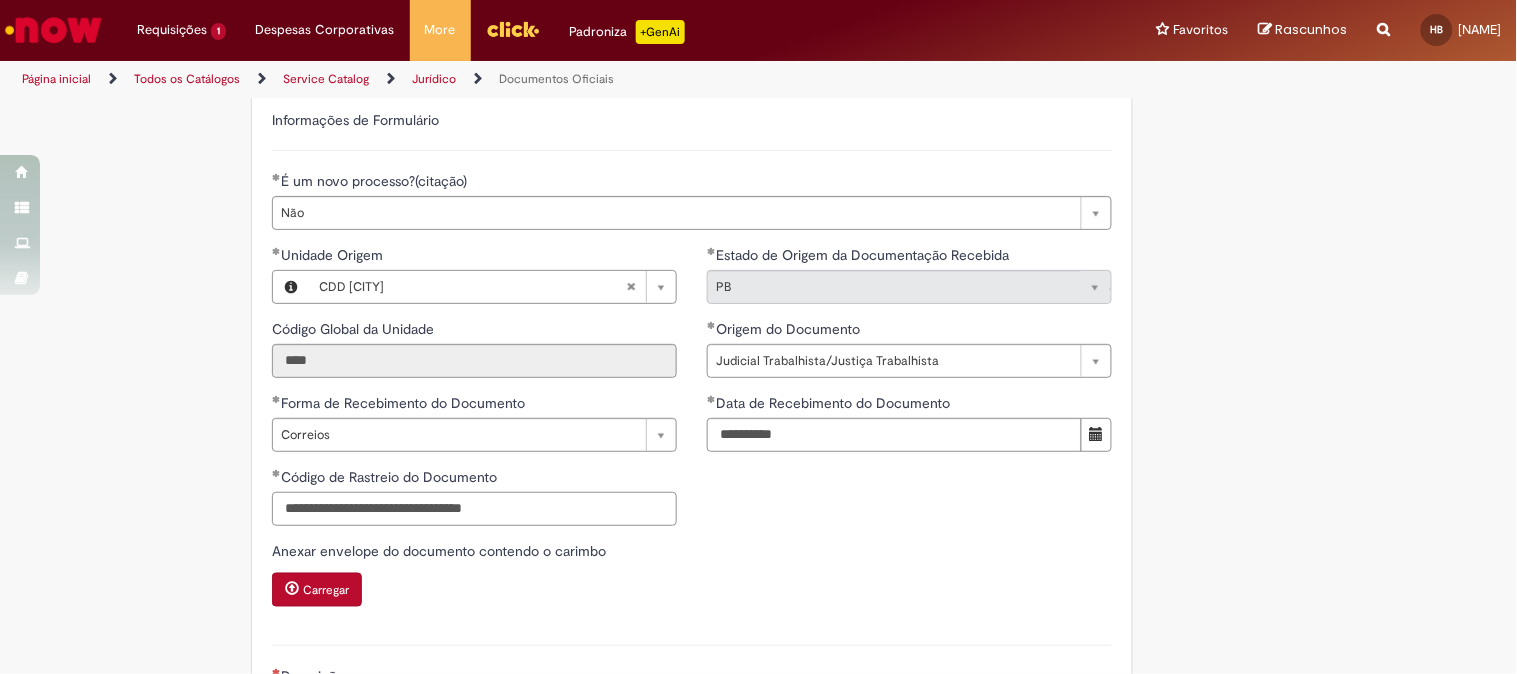 click on "**********" at bounding box center (474, 509) 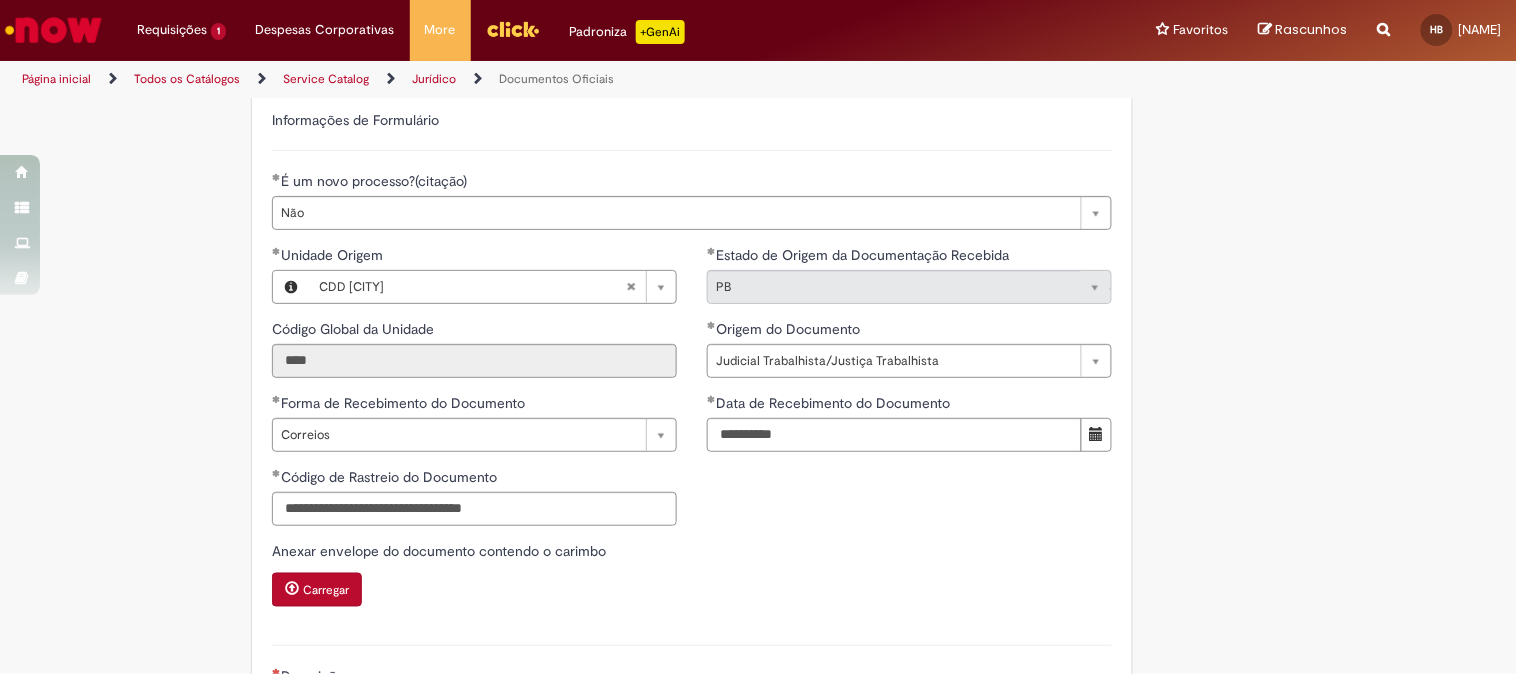 click on "Carregar" at bounding box center (326, 591) 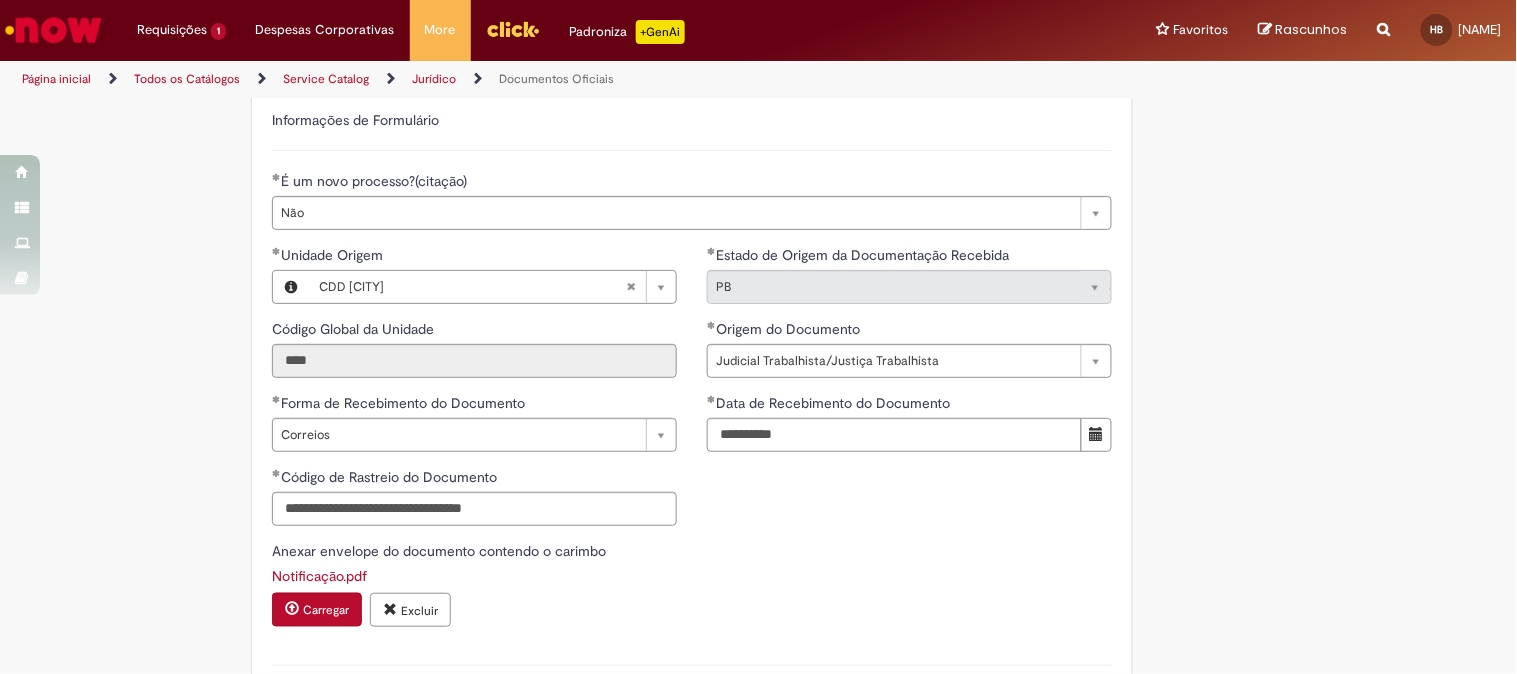 scroll, scrollTop: 777, scrollLeft: 0, axis: vertical 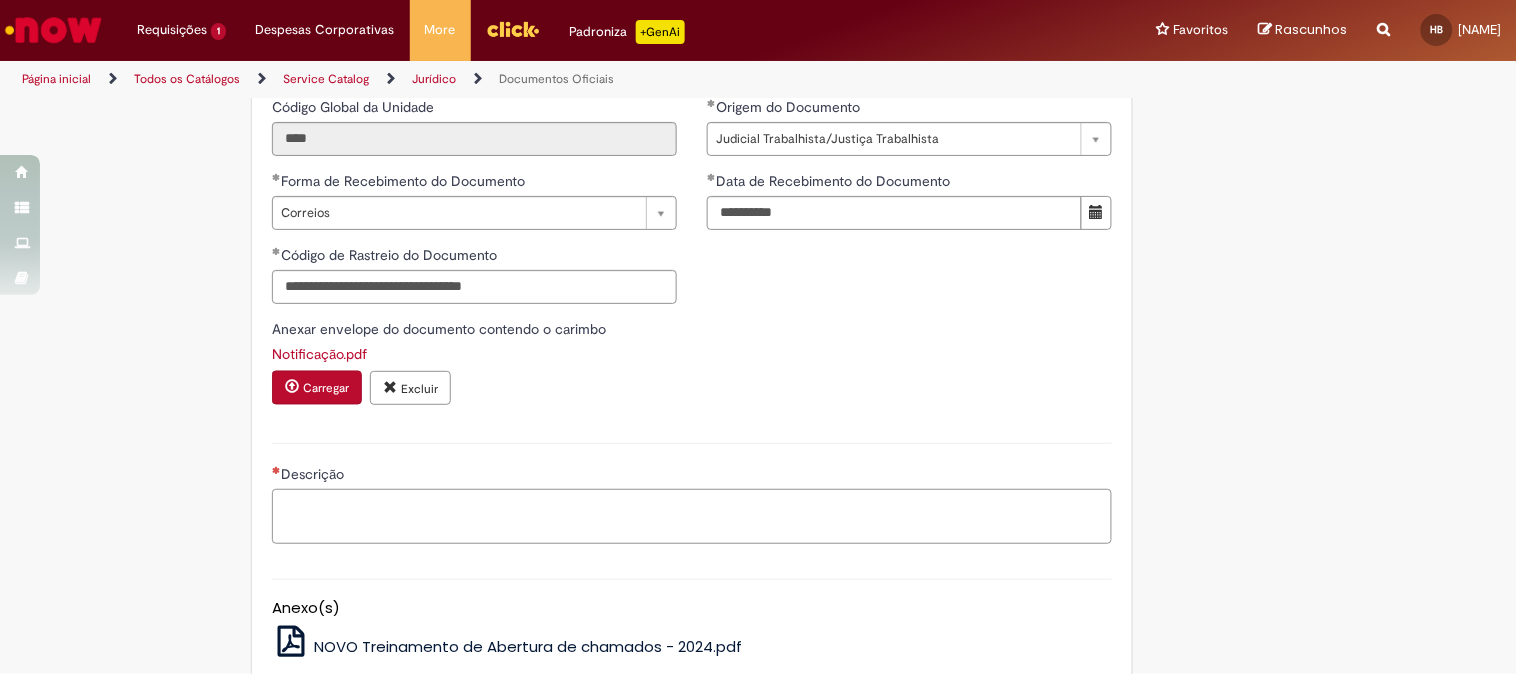 click on "Descrição" at bounding box center (692, 516) 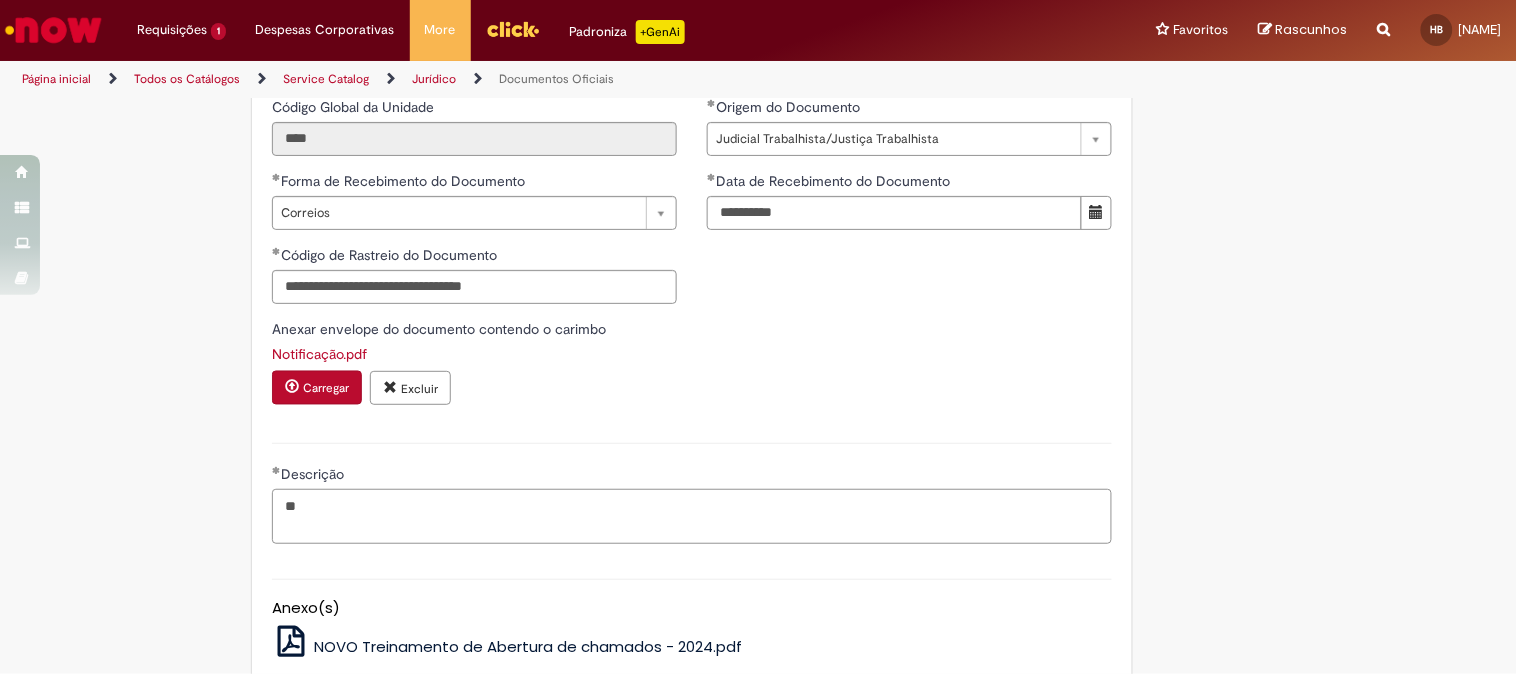 type on "*" 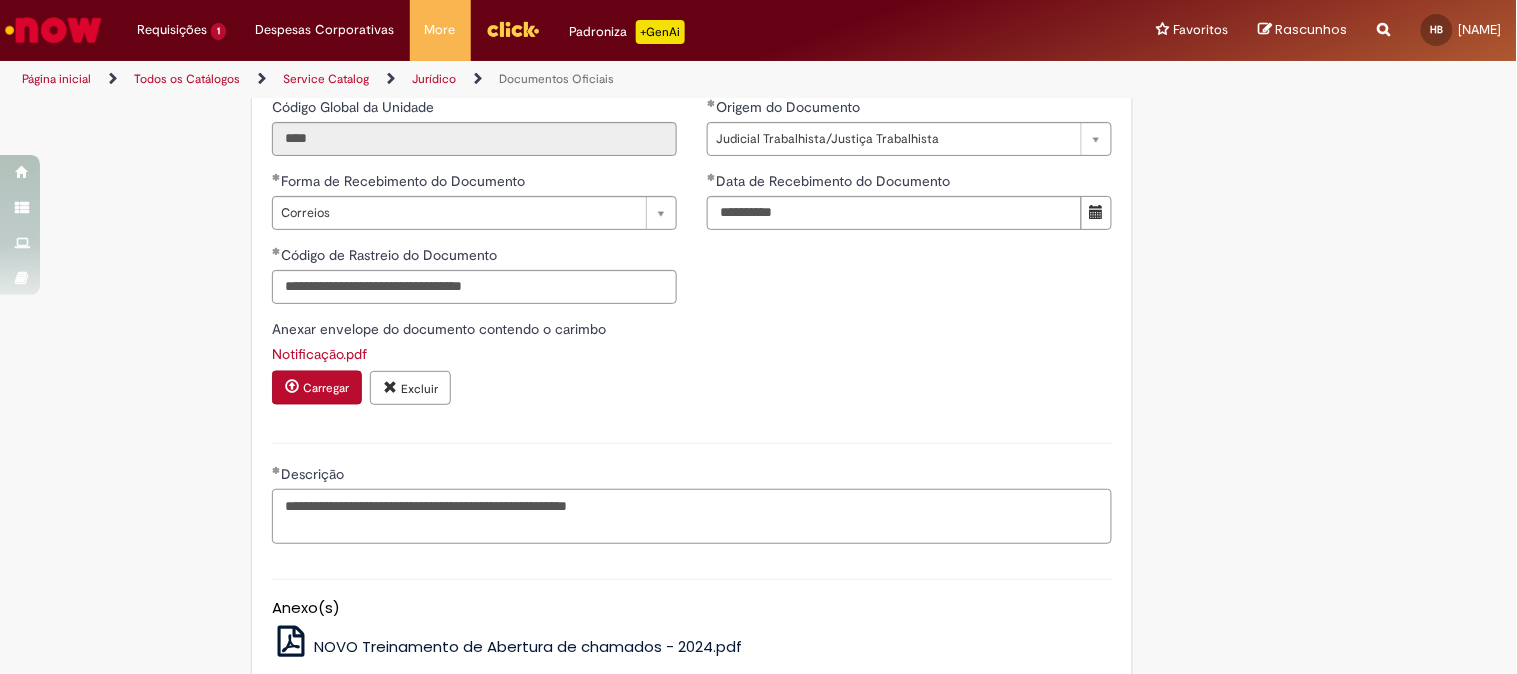 type on "**********" 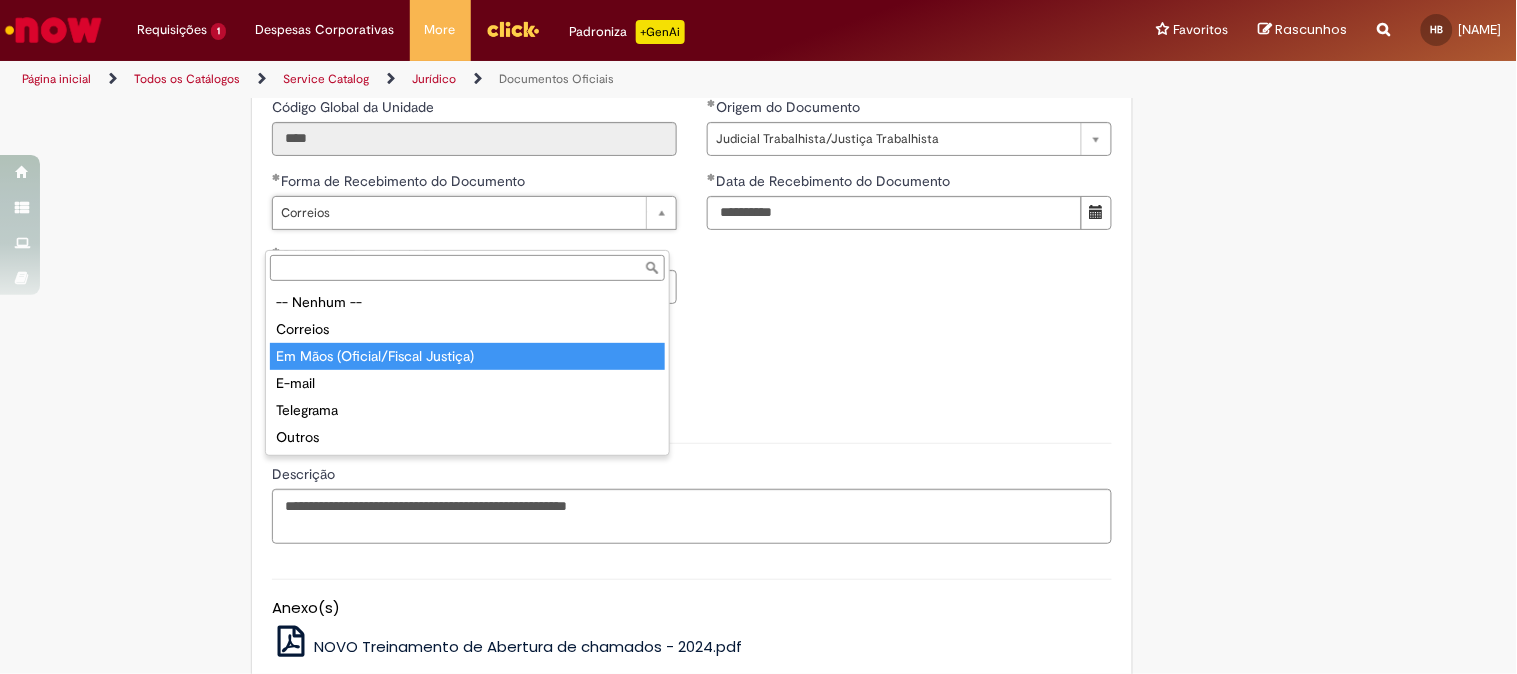 type on "**********" 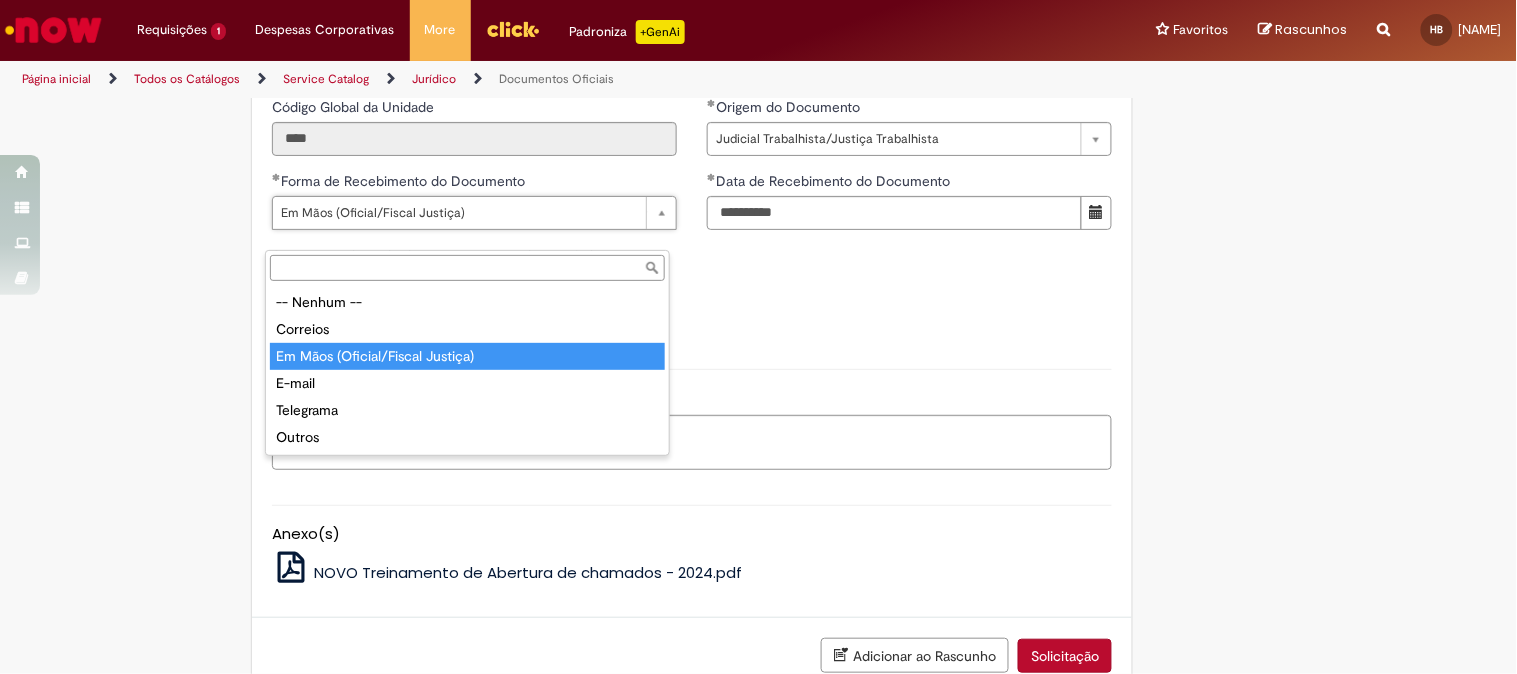 scroll, scrollTop: 0, scrollLeft: 0, axis: both 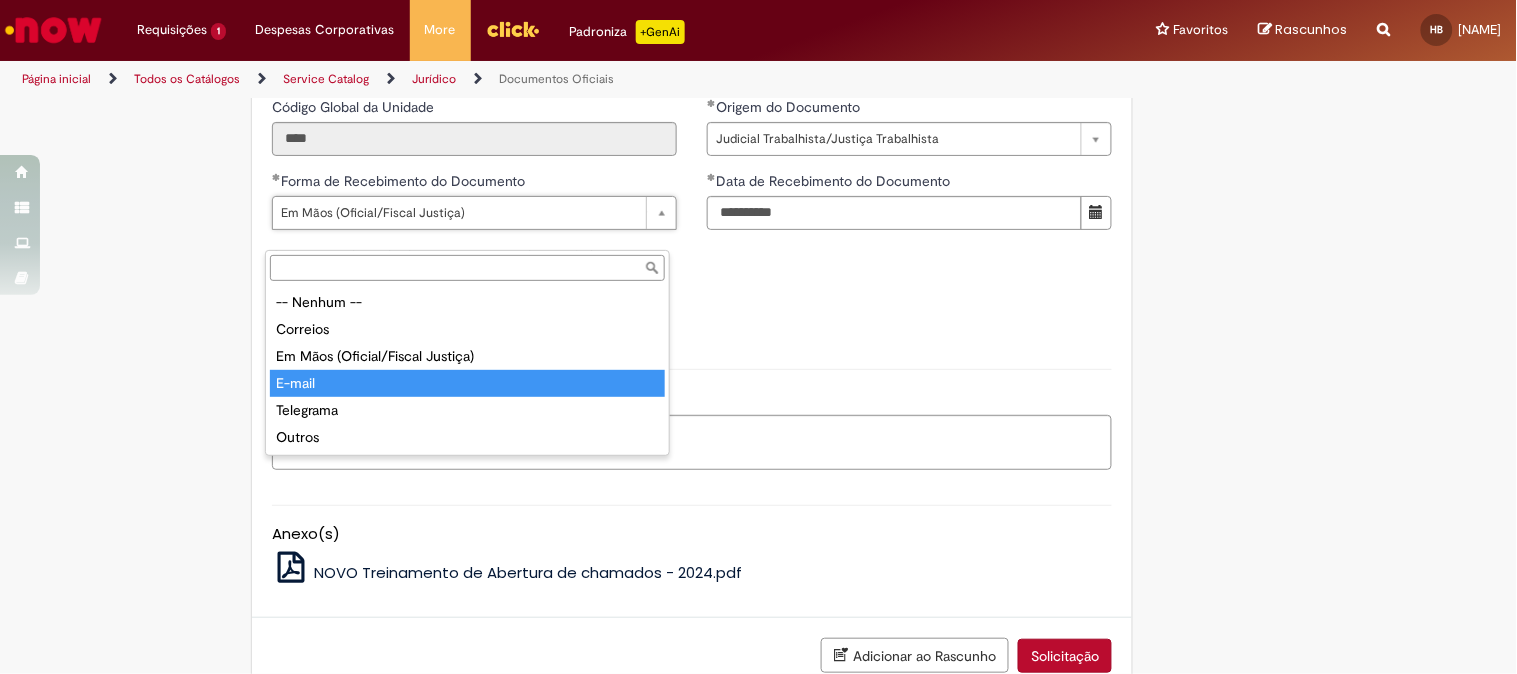 type on "**********" 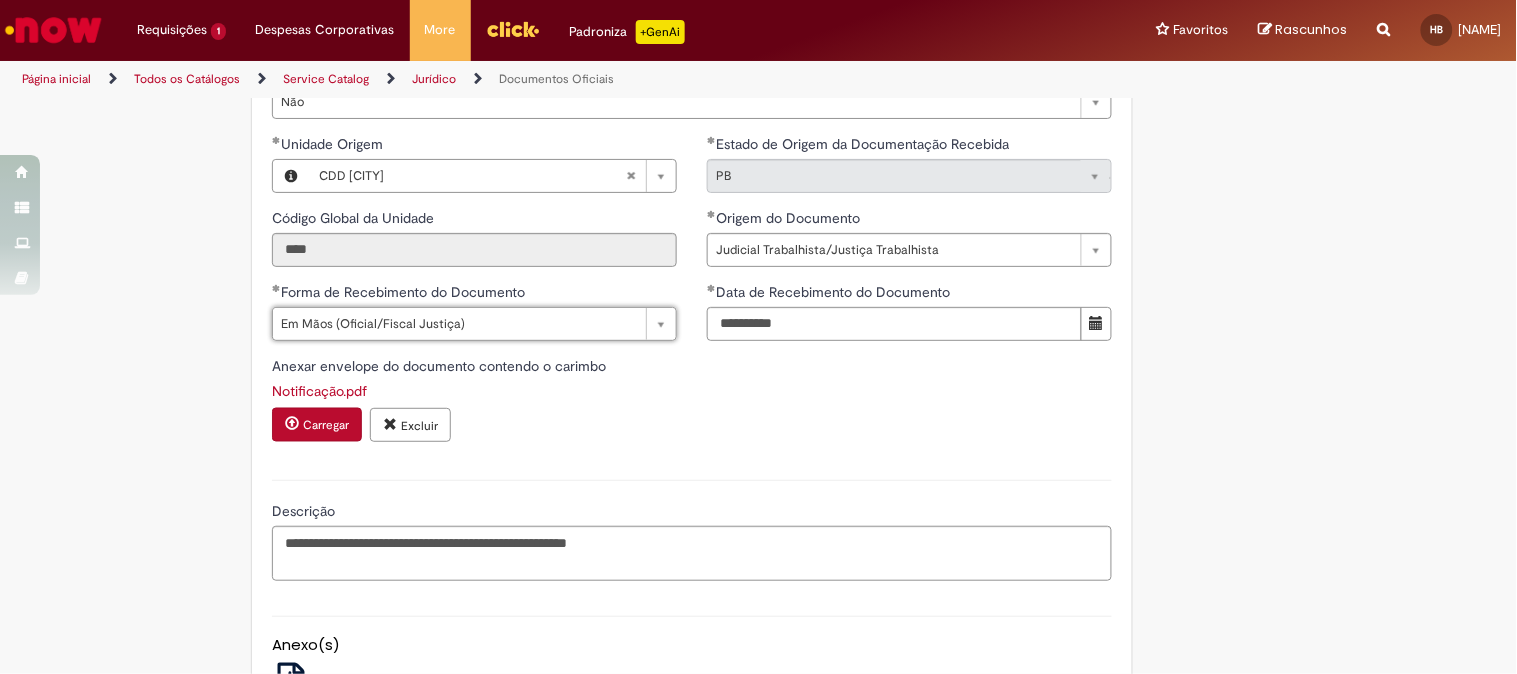 scroll, scrollTop: 888, scrollLeft: 0, axis: vertical 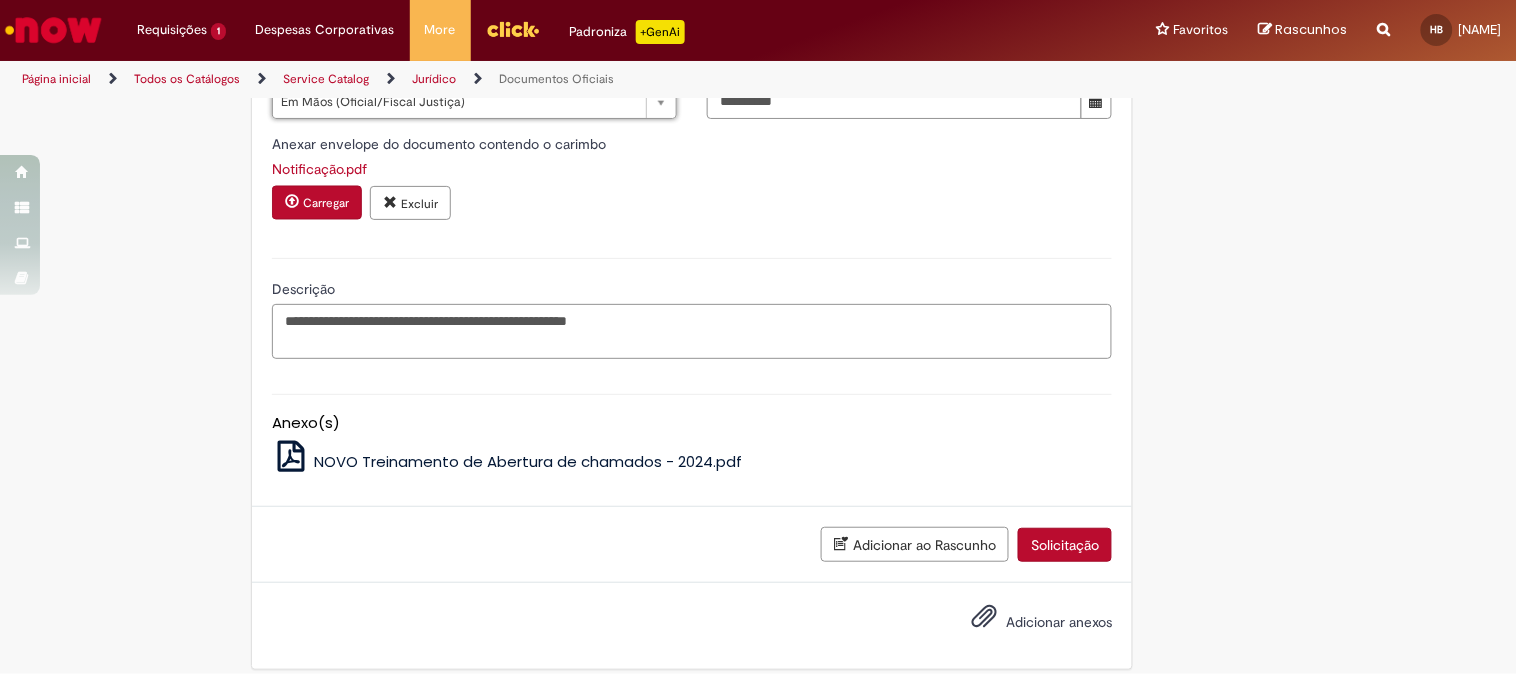 click on "**********" at bounding box center (692, 331) 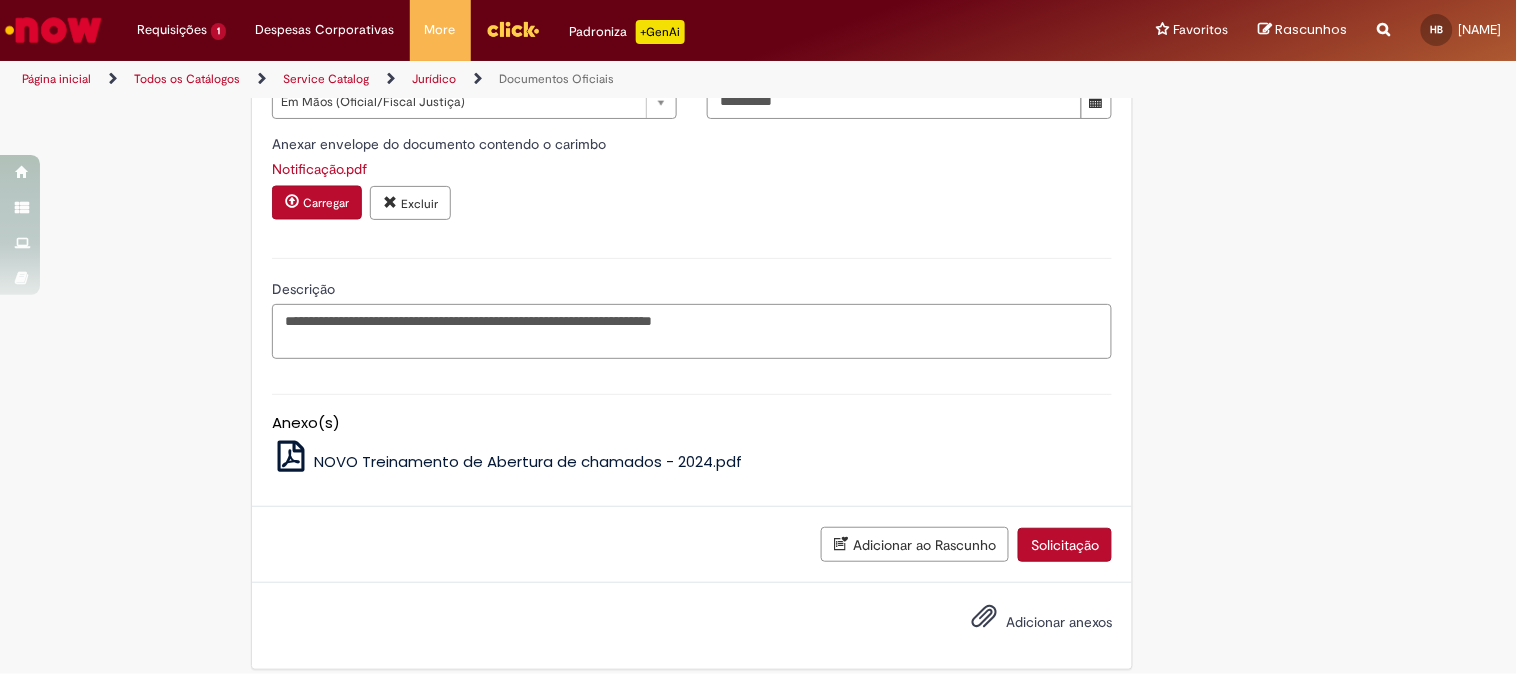 type on "**********" 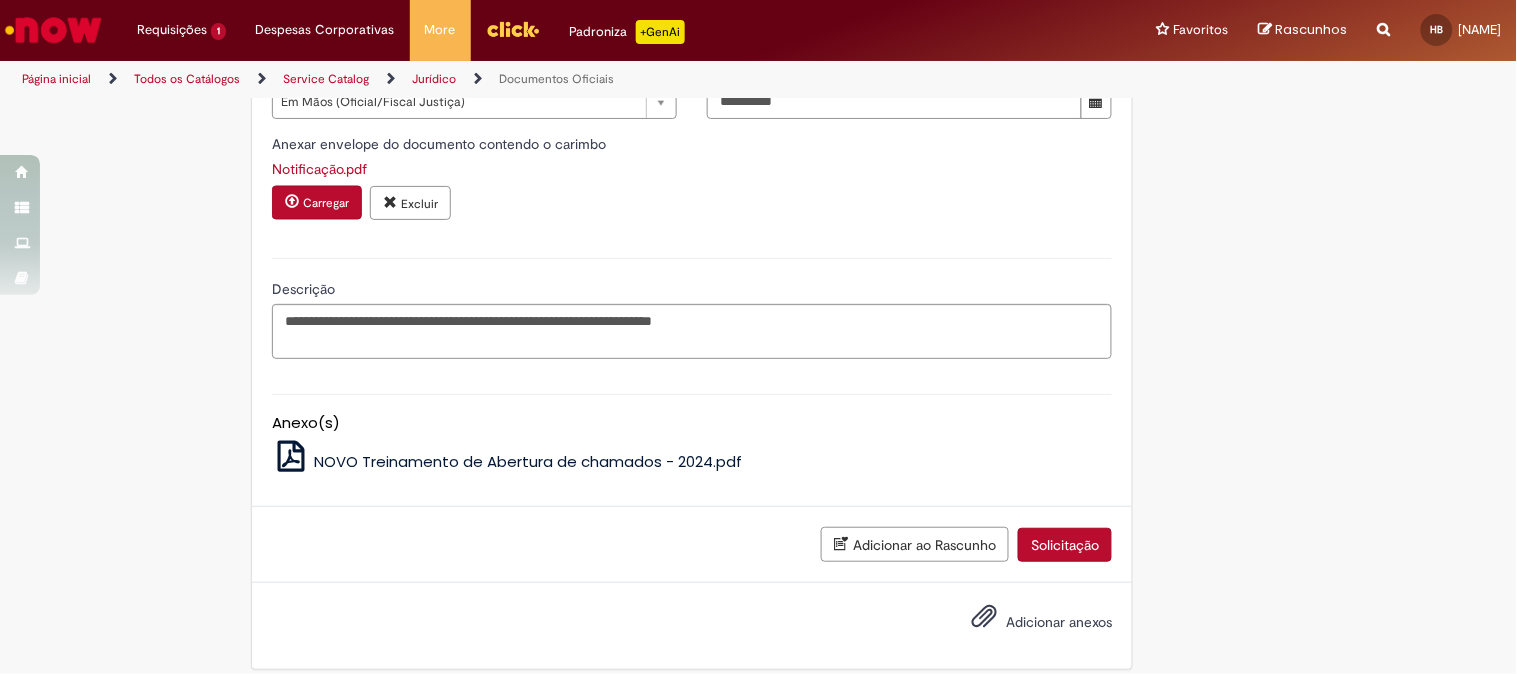 click on "Descrição" at bounding box center [692, 291] 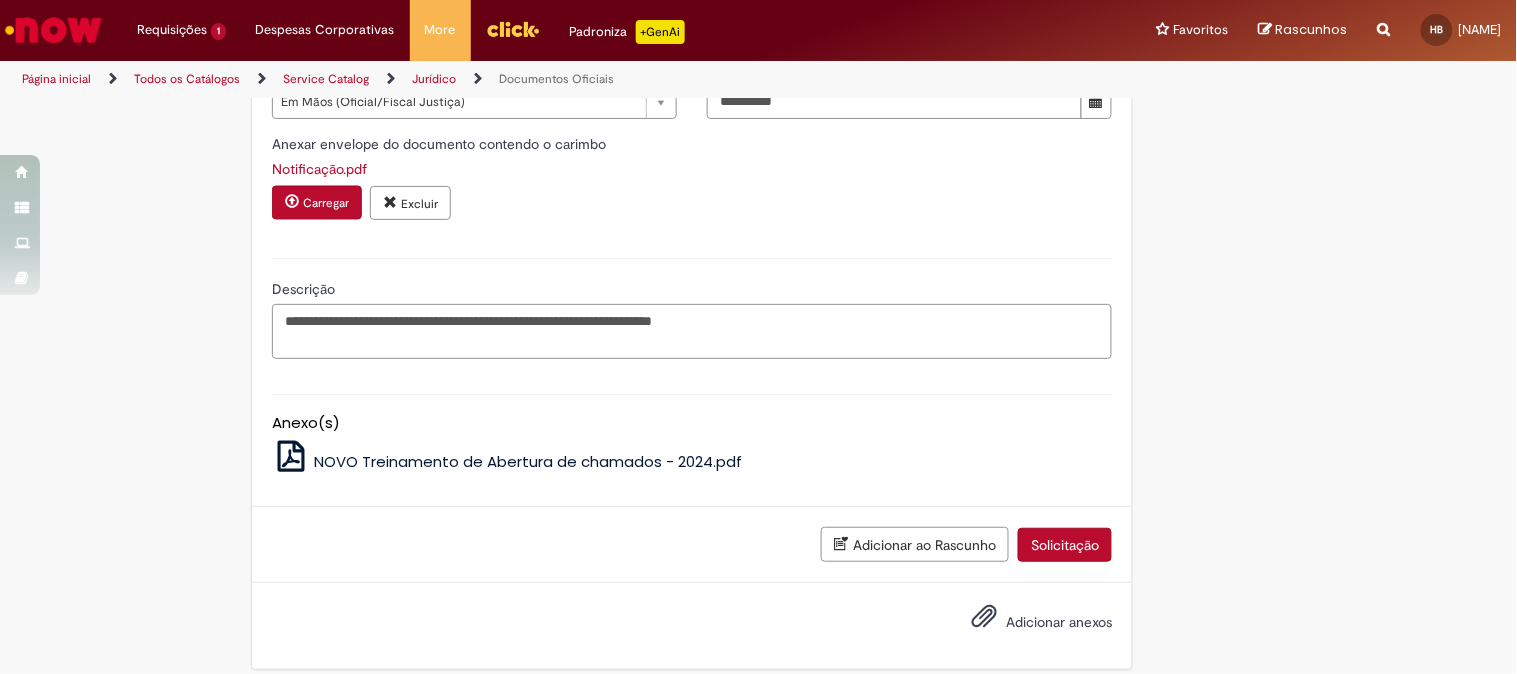 click on "**********" at bounding box center (692, 331) 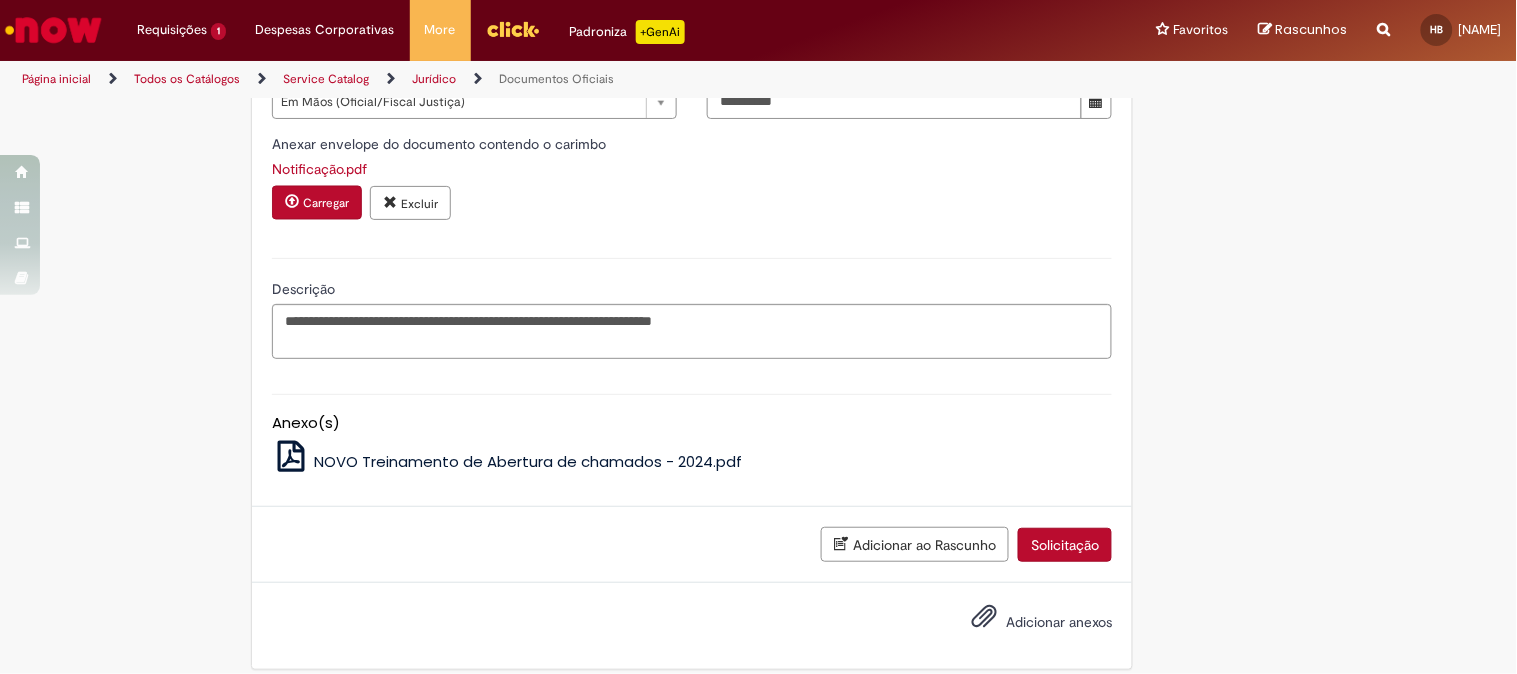 click on "Notificação.pdf Carregar Excluir" at bounding box center [474, 191] 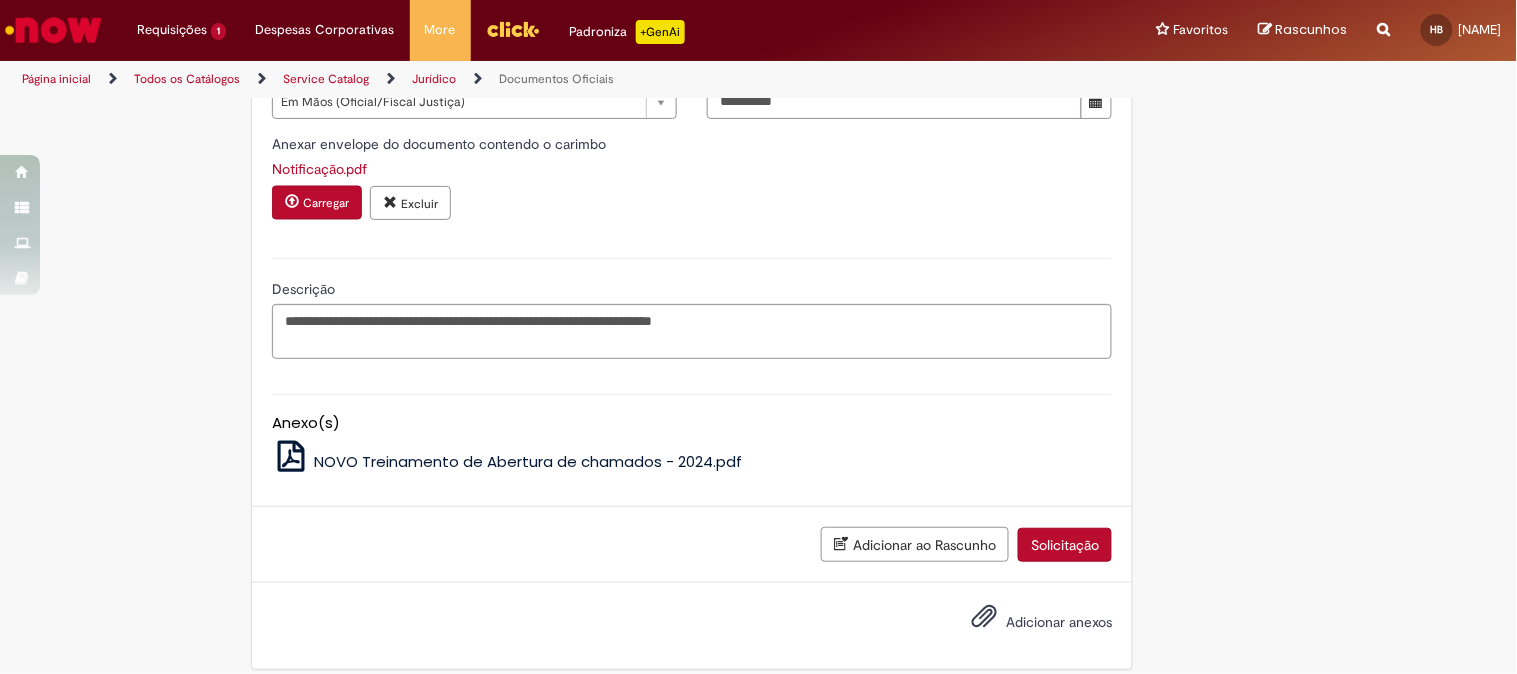 click on "Solicitação" at bounding box center (1065, 545) 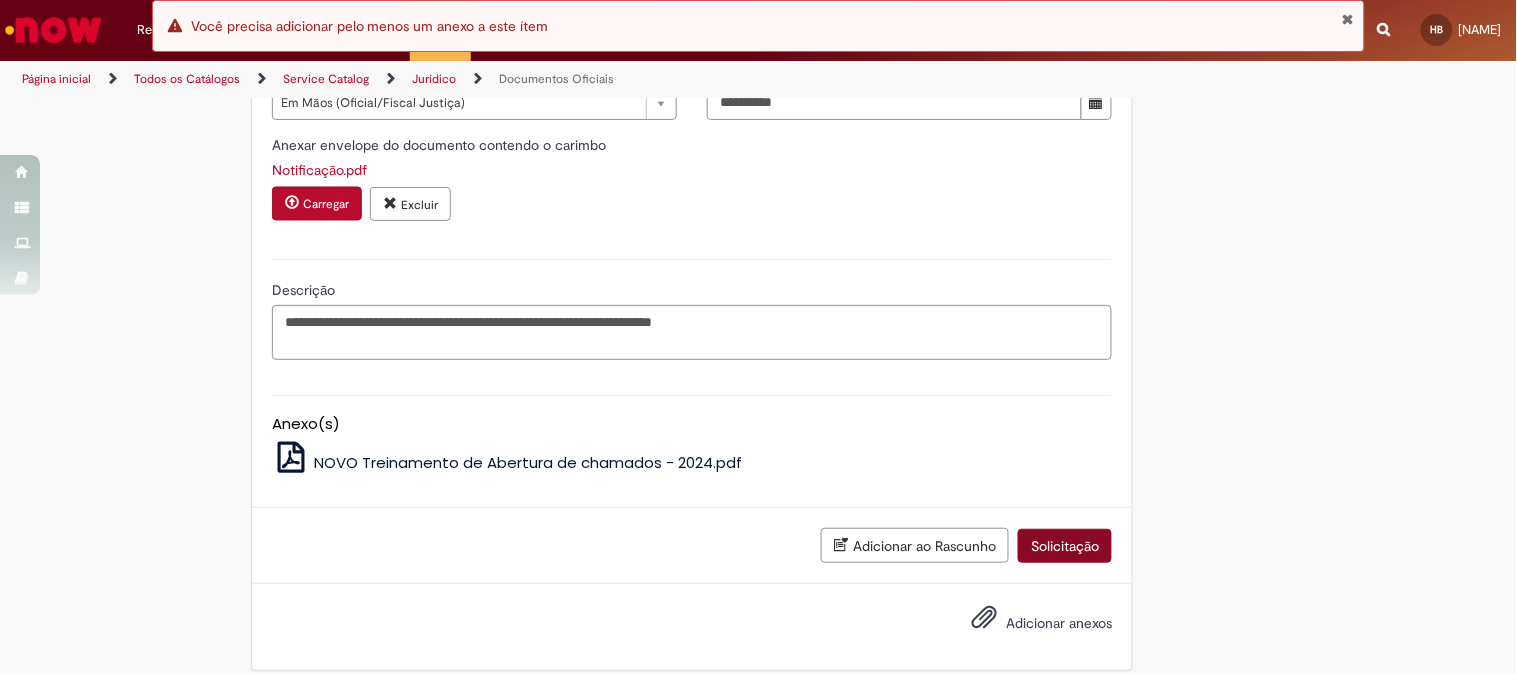 scroll, scrollTop: 888, scrollLeft: 0, axis: vertical 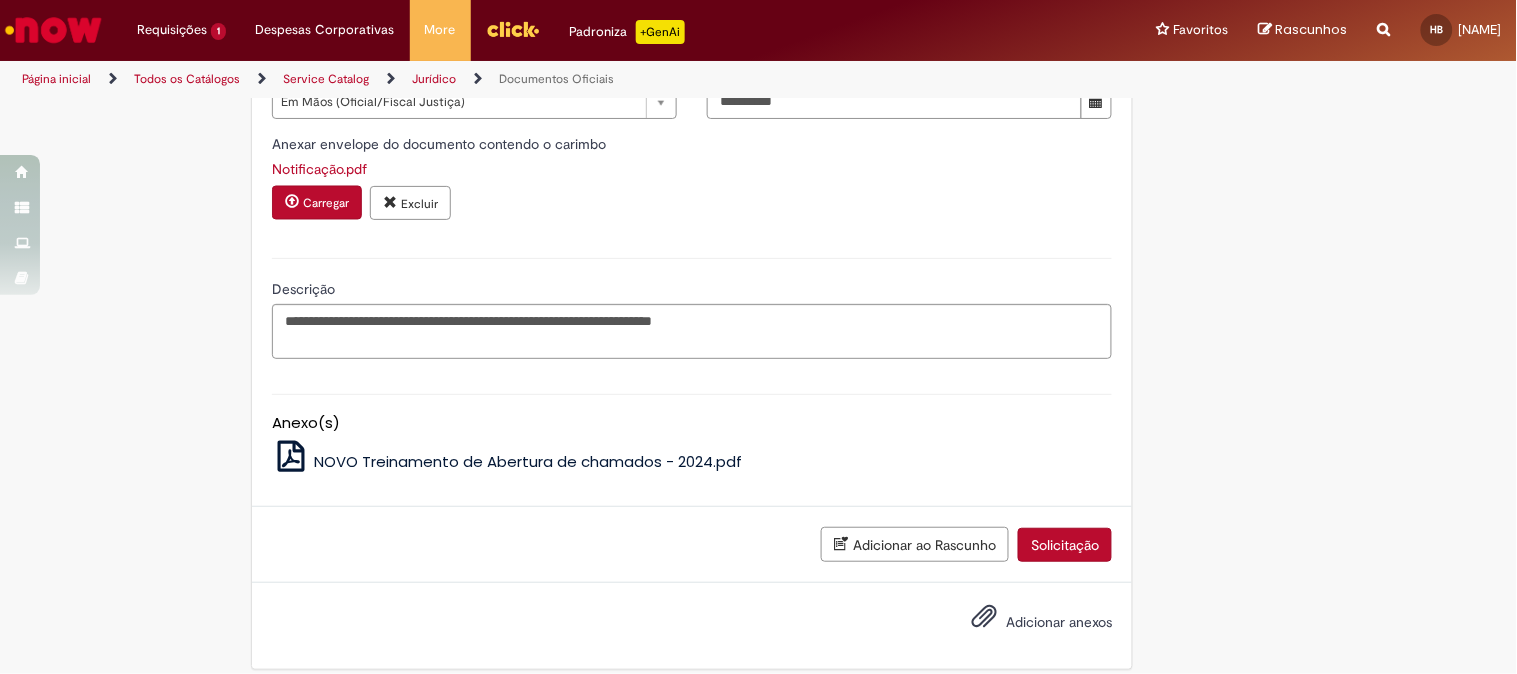 click at bounding box center [390, 202] 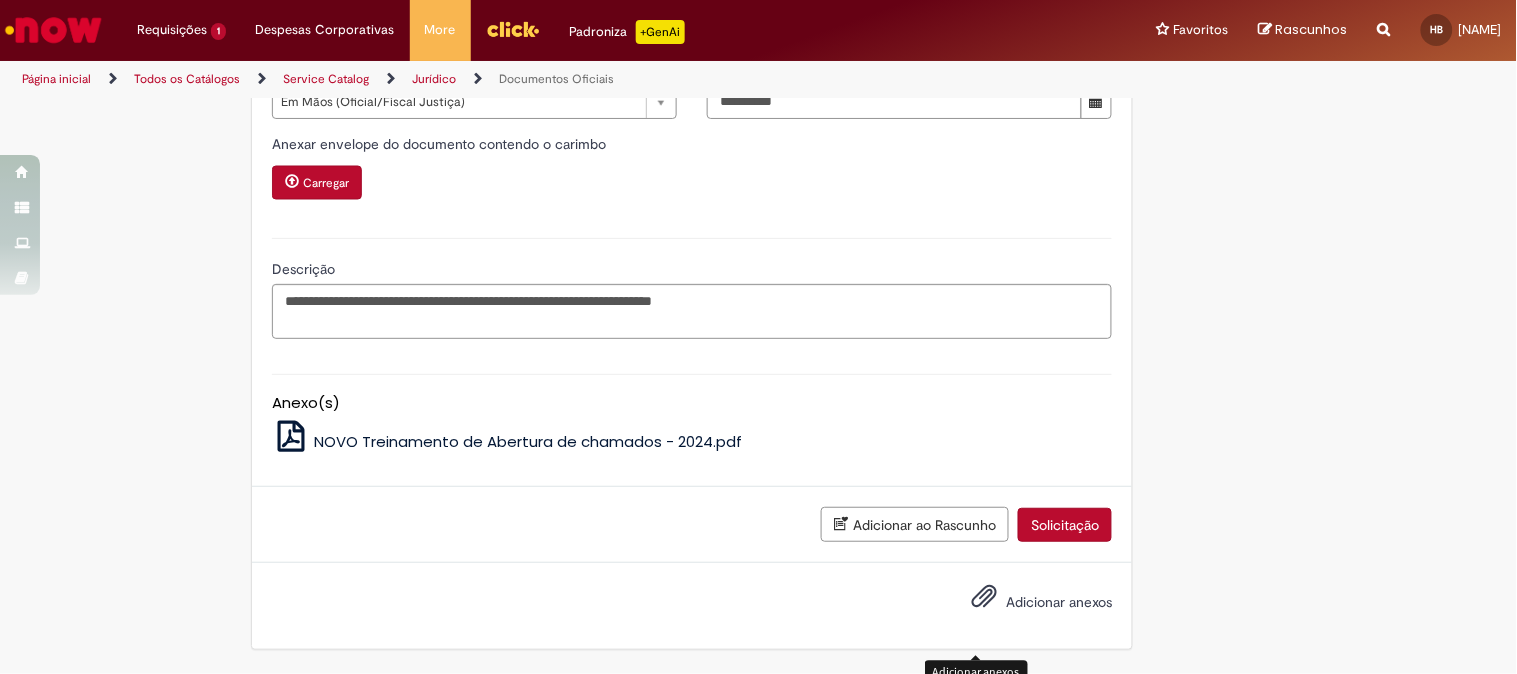 click at bounding box center [984, 597] 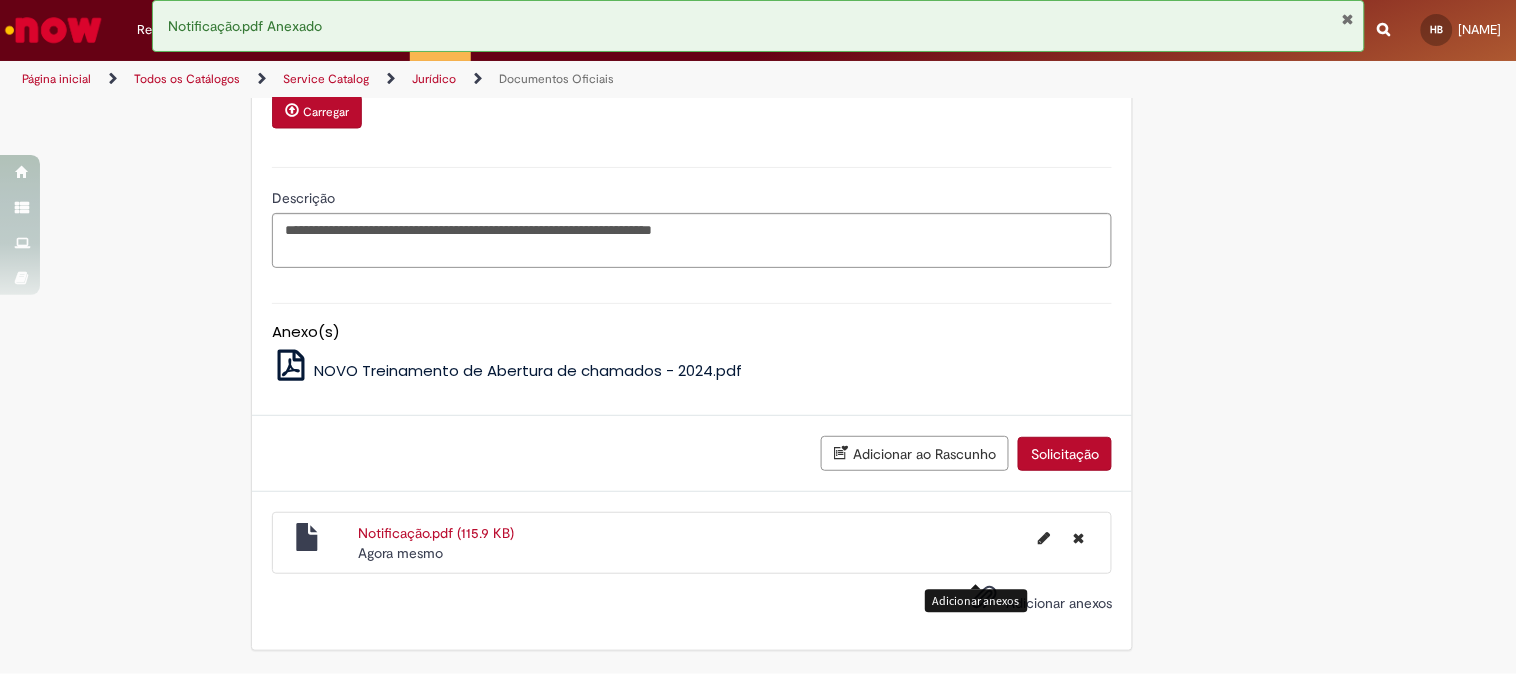 click on "Solicitação" at bounding box center [1065, 454] 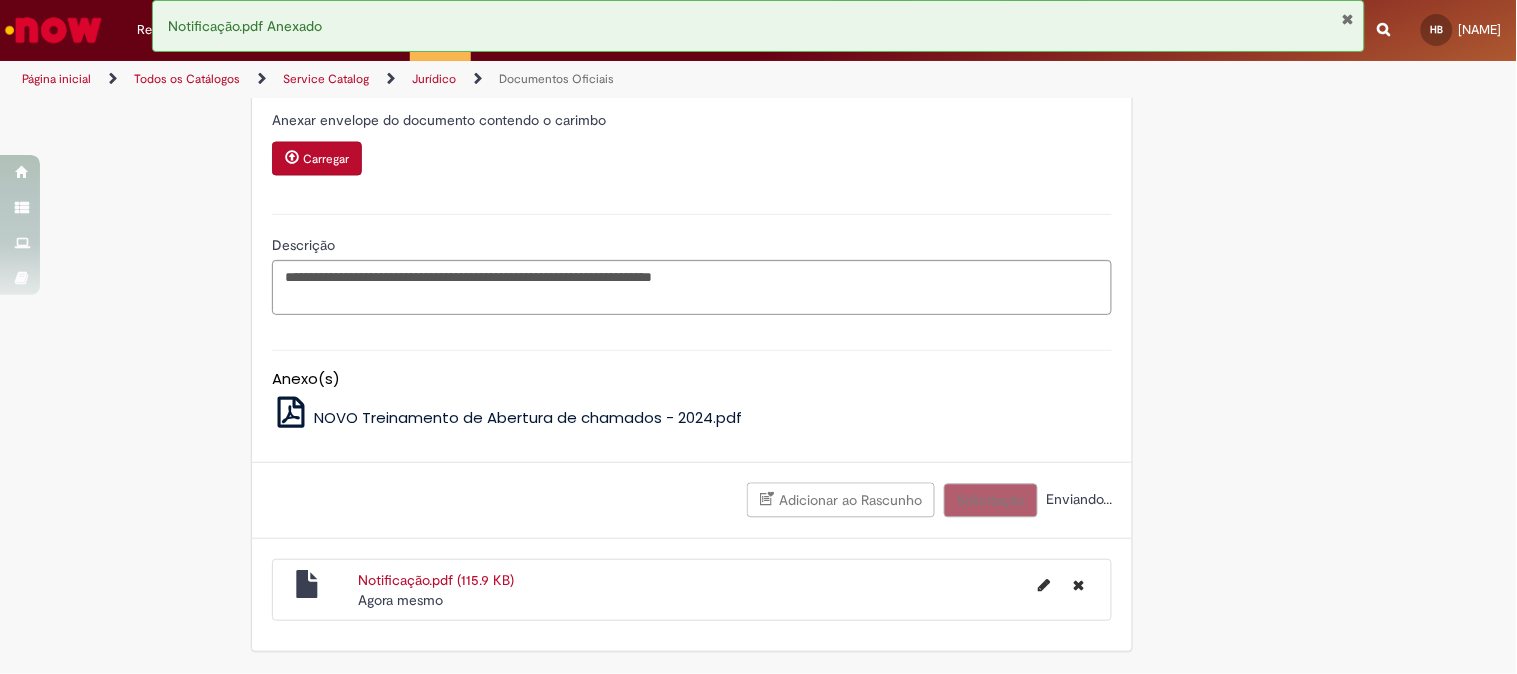 scroll, scrollTop: 940, scrollLeft: 0, axis: vertical 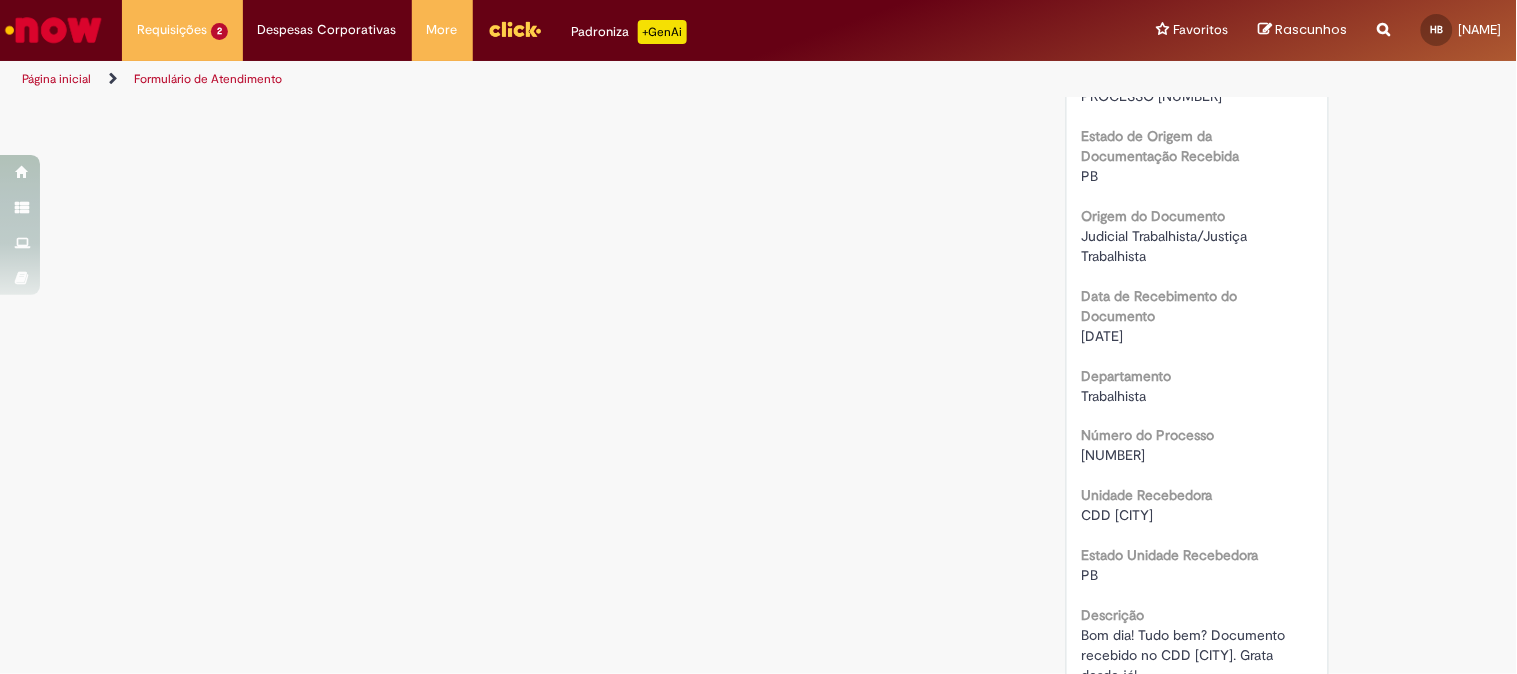 drag, startPoint x: 1077, startPoint y: 495, endPoint x: 1220, endPoint y: 495, distance: 143 